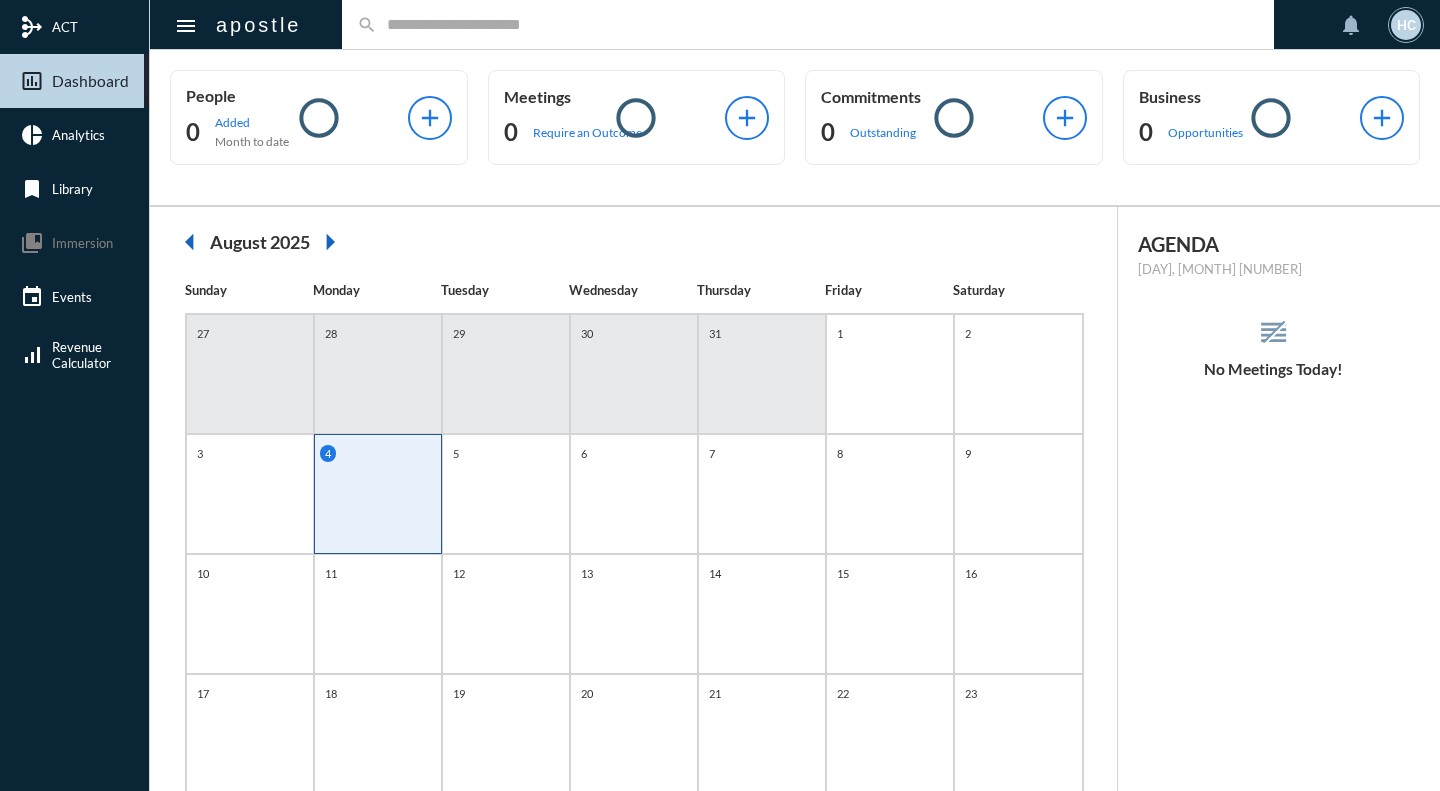 scroll, scrollTop: 0, scrollLeft: 0, axis: both 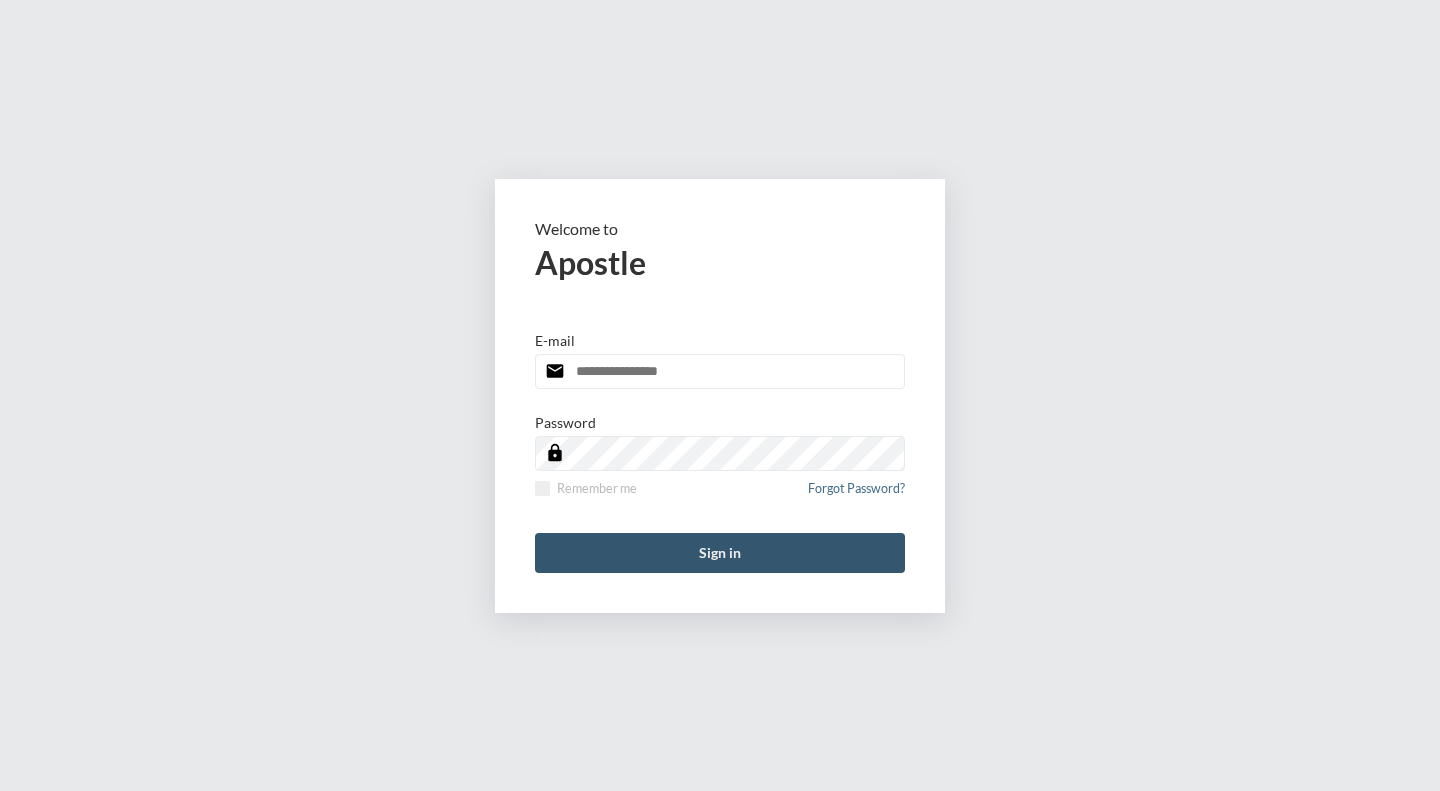 type on "**********" 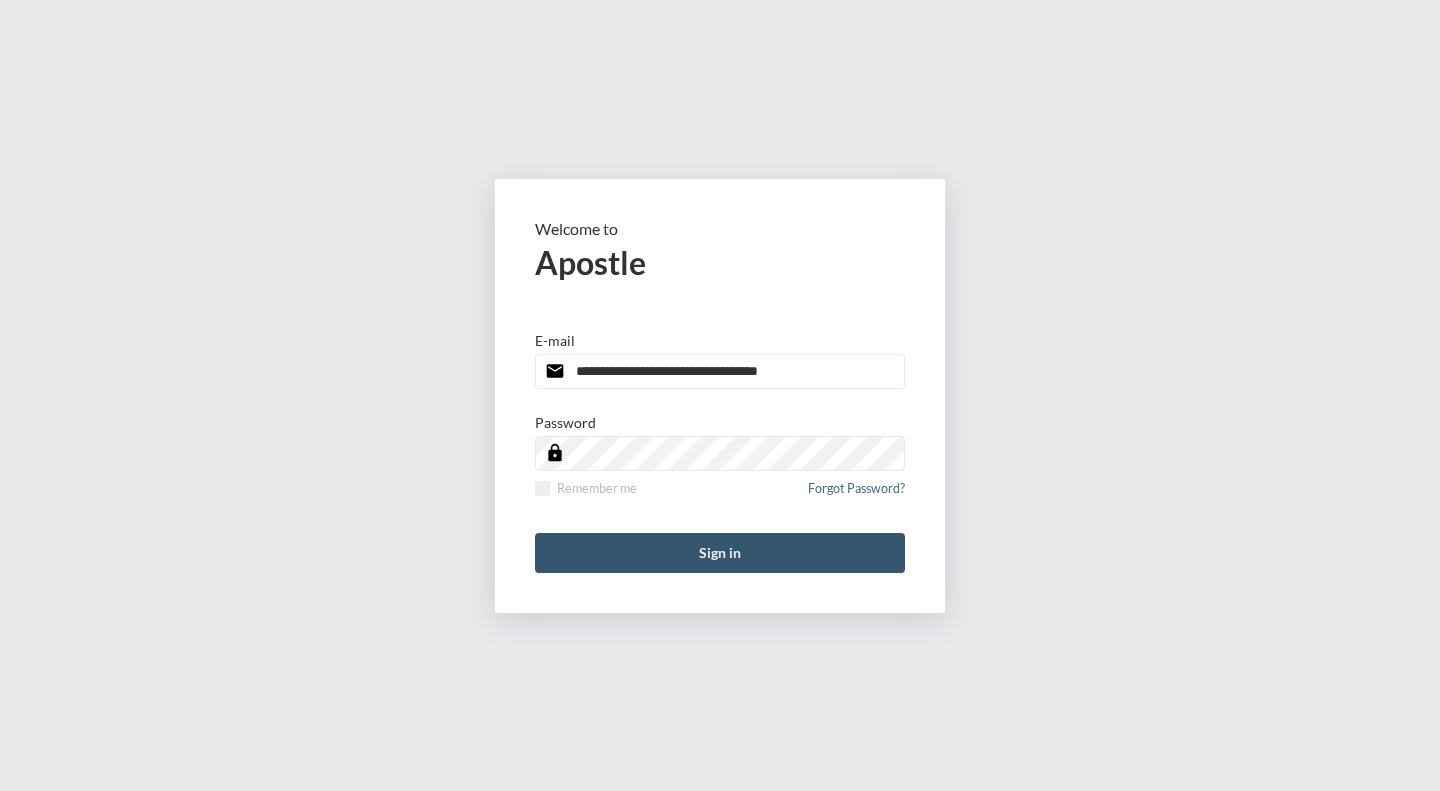click on "Sign in" at bounding box center [720, 553] 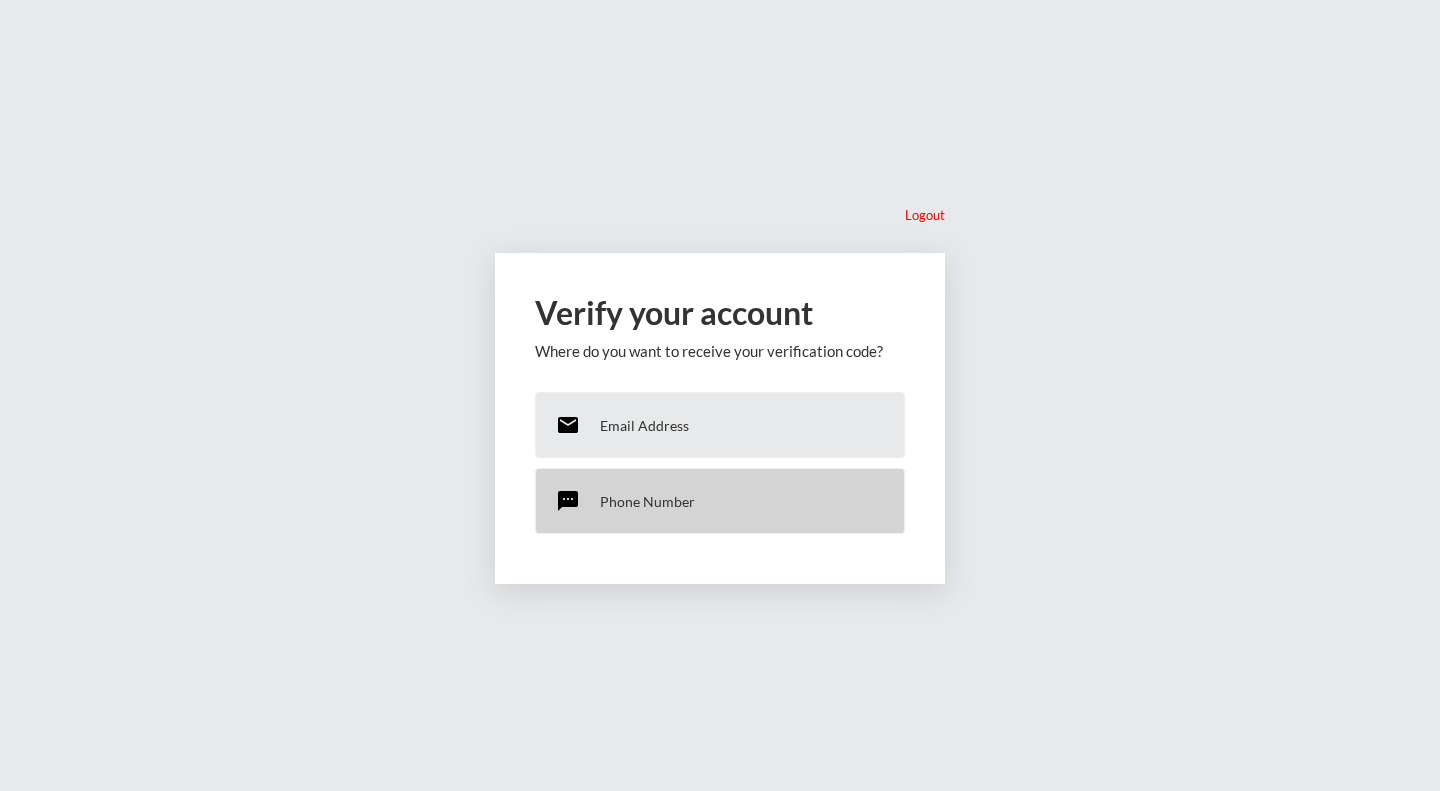 click on "Phone Number" at bounding box center [647, 501] 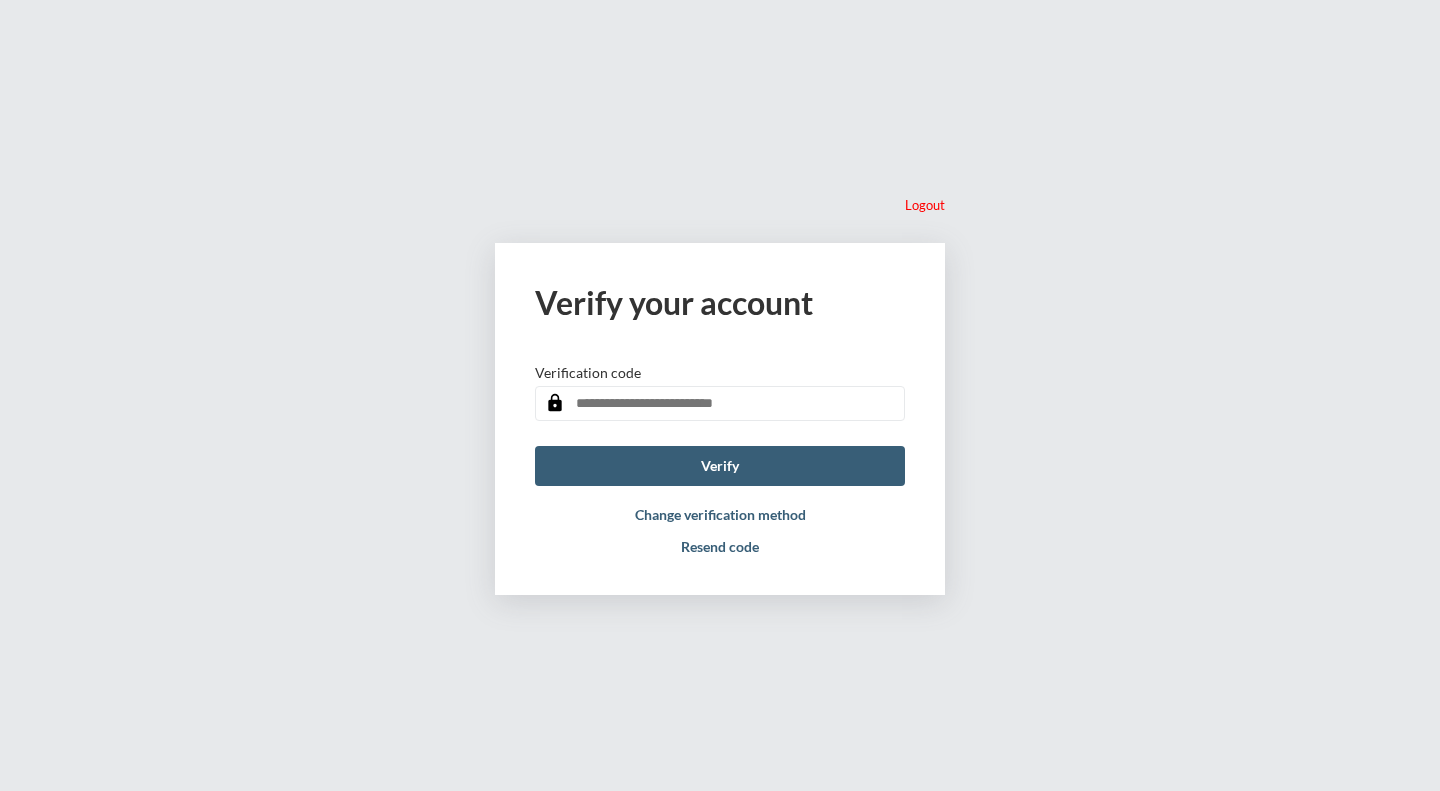 click at bounding box center [720, 403] 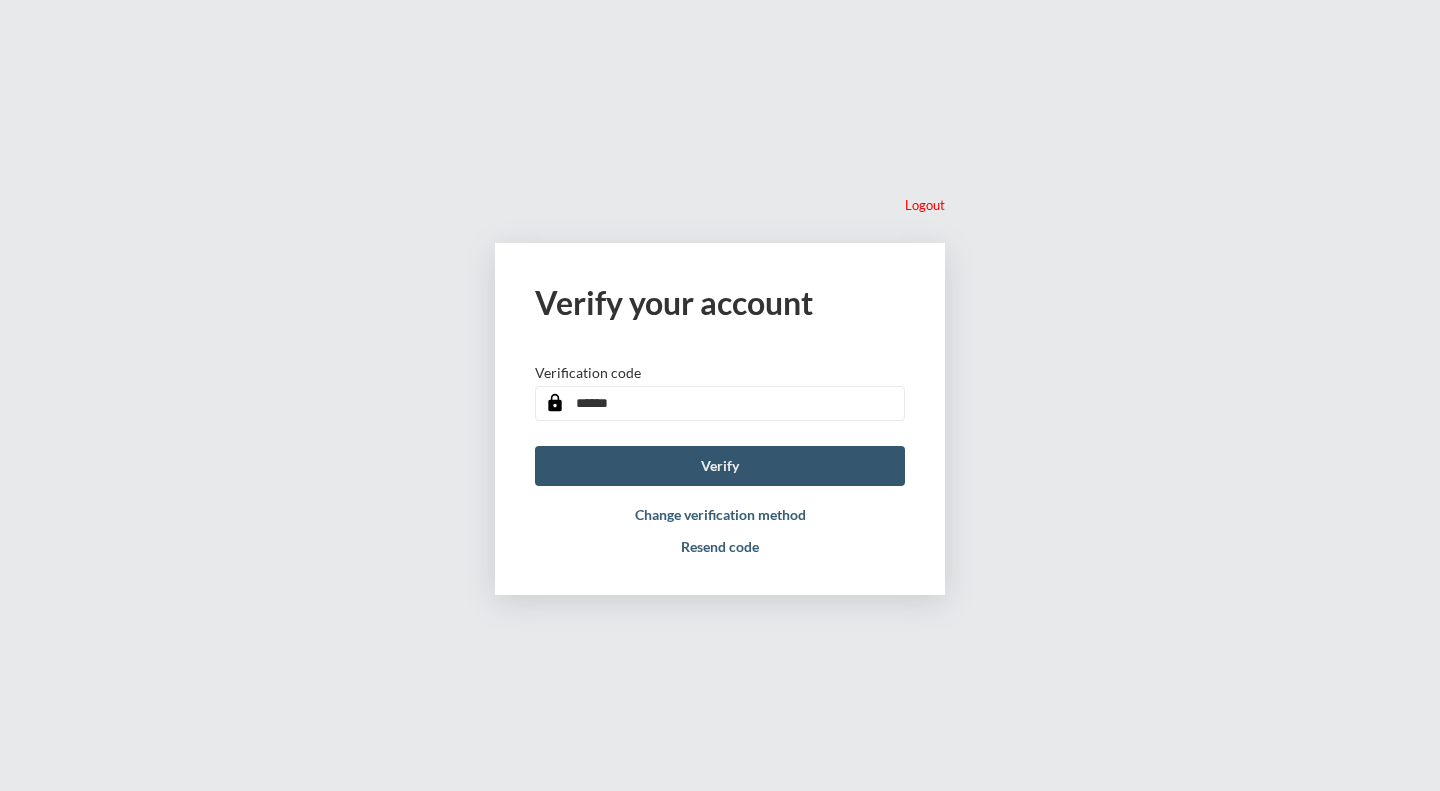 type on "******" 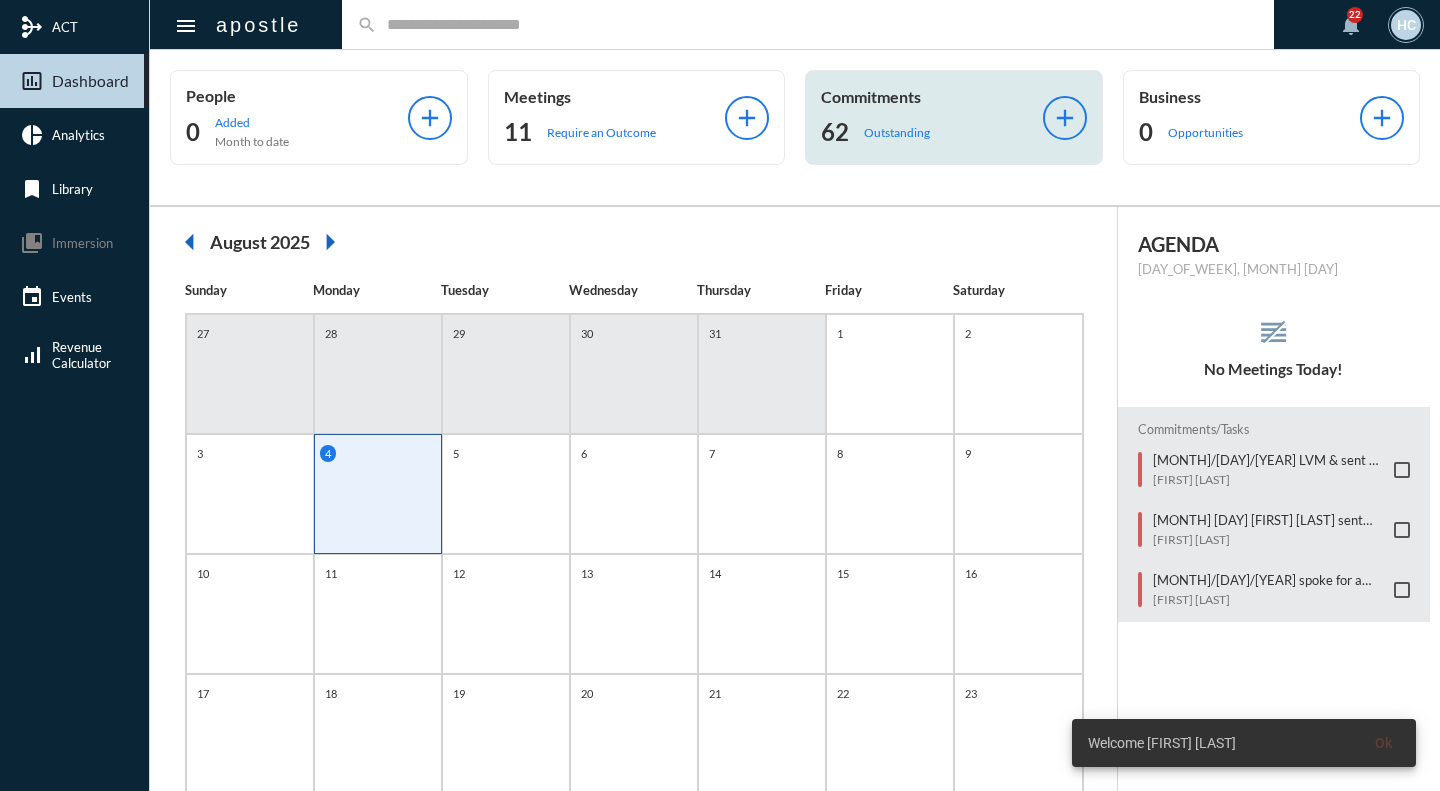 click on "Commitments 62 Outstanding" 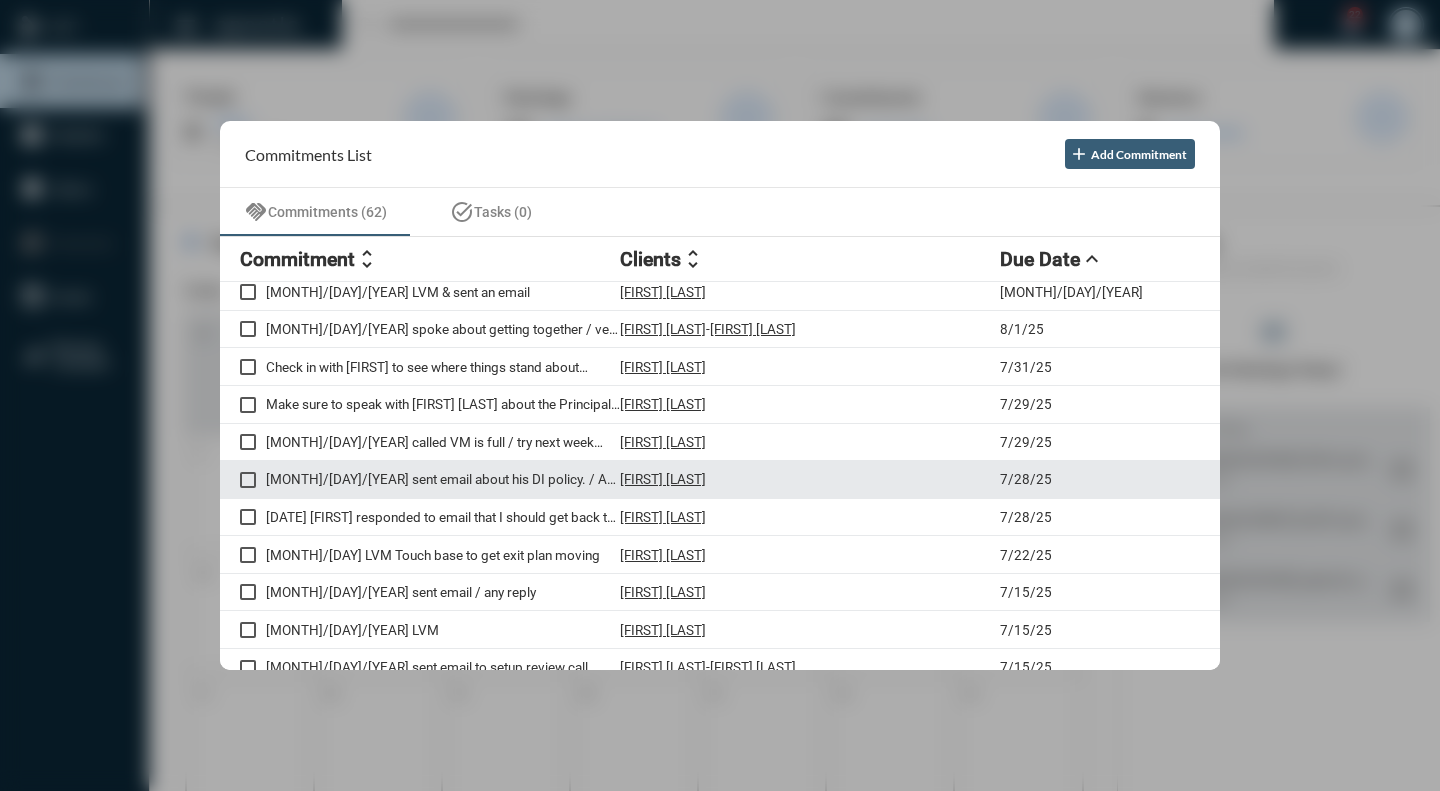 scroll, scrollTop: 100, scrollLeft: 0, axis: vertical 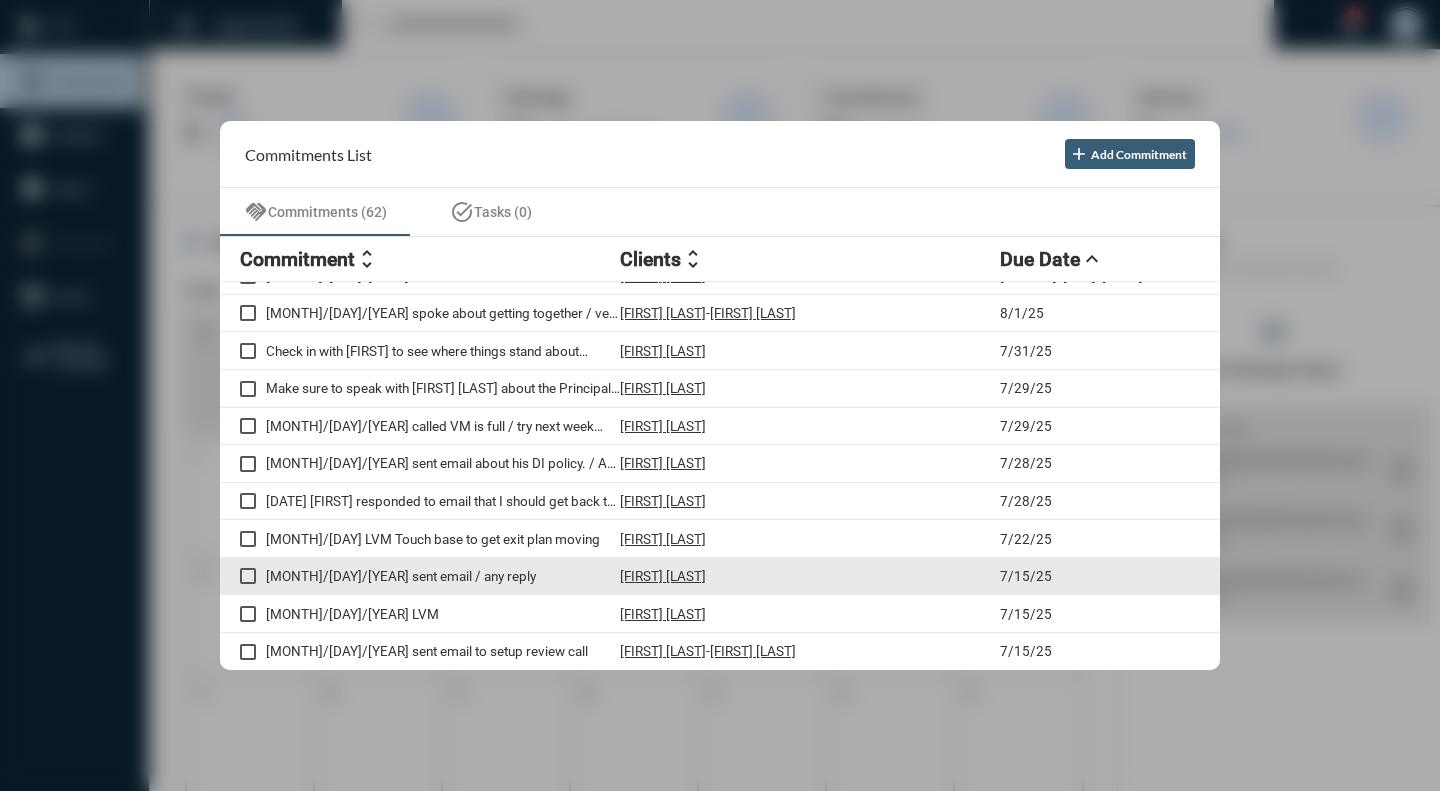 click on "[FIRST] [LAST]" at bounding box center (663, 576) 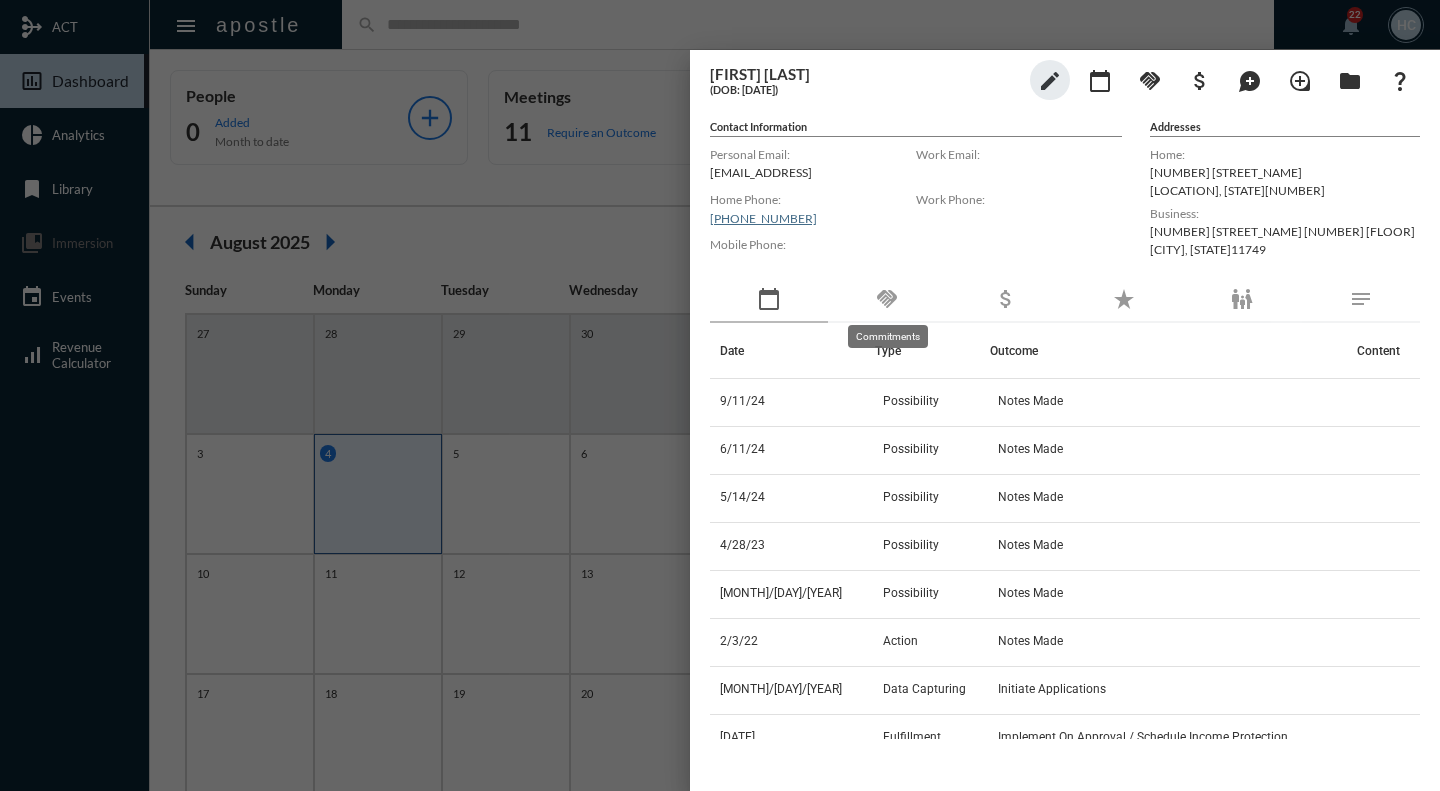click on "handshake" 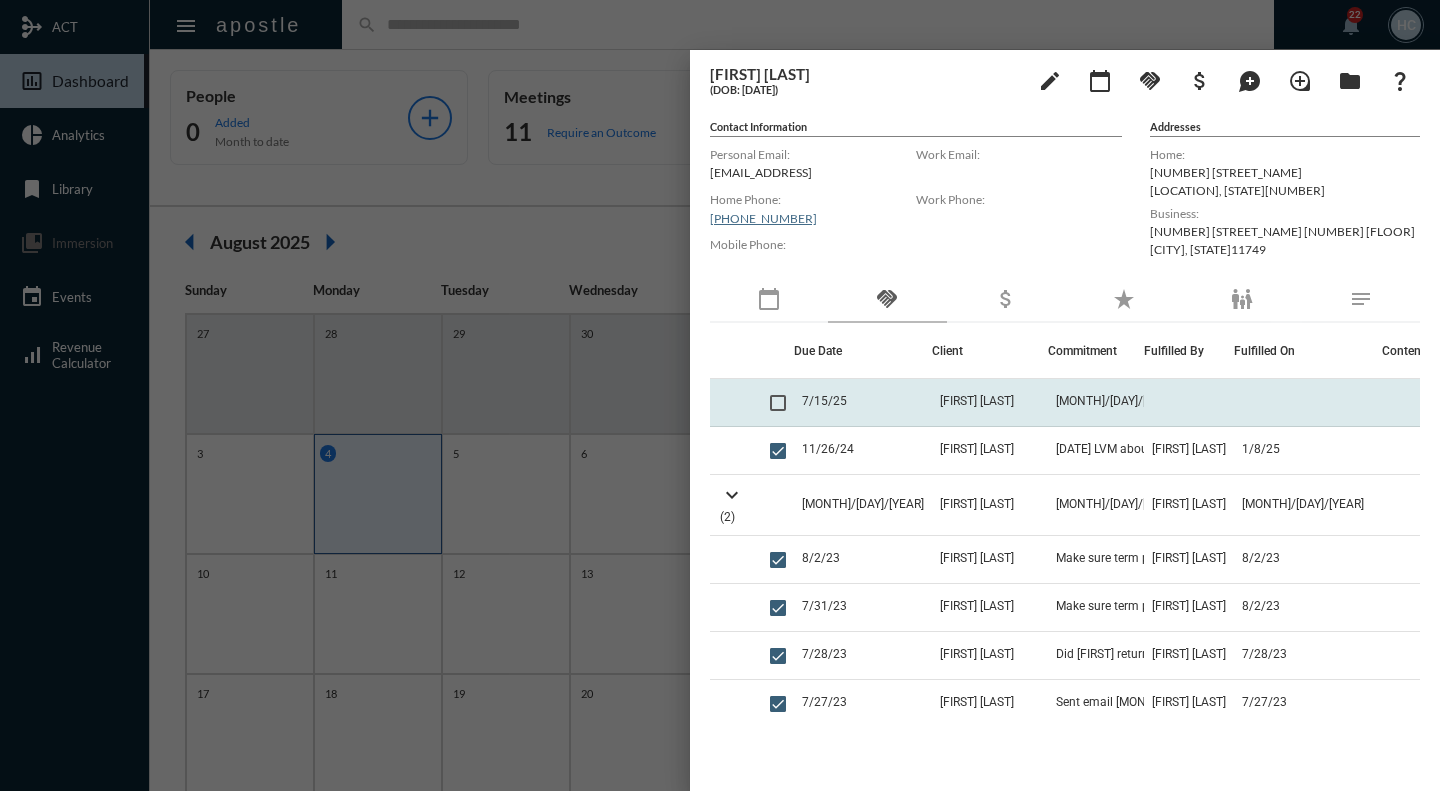 click on "[FIRST] [LAST]" 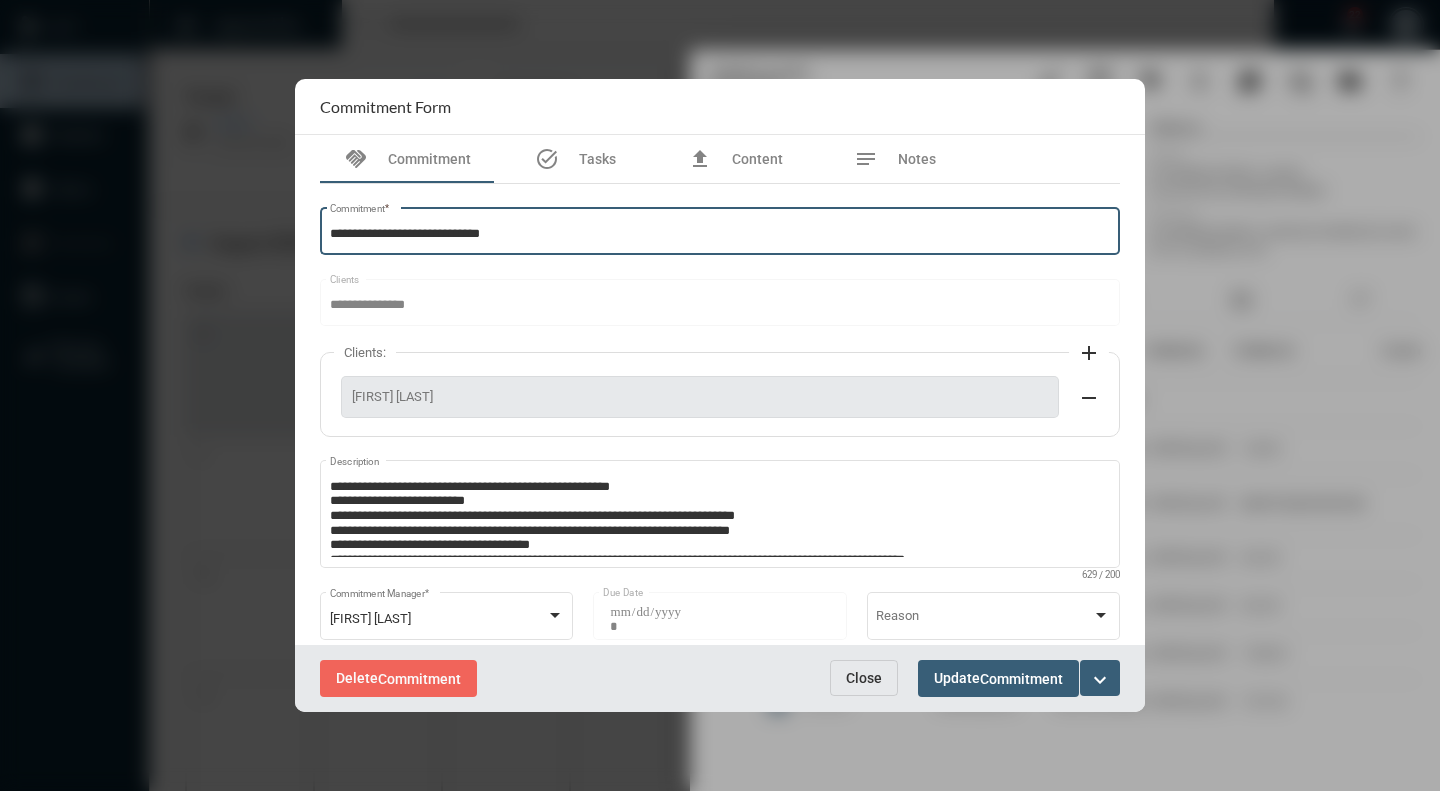 drag, startPoint x: 566, startPoint y: 231, endPoint x: 301, endPoint y: 215, distance: 265.48257 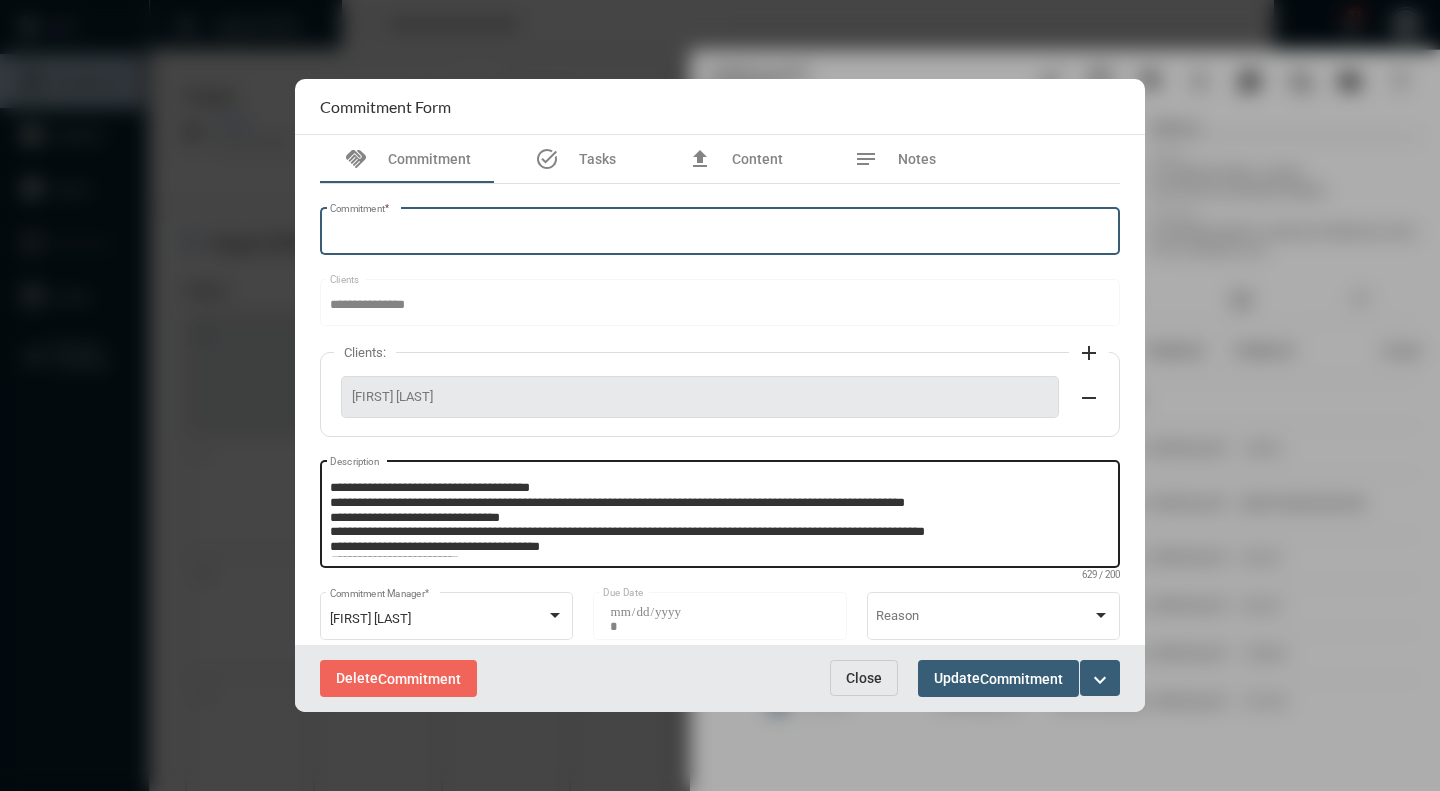 scroll, scrollTop: 71, scrollLeft: 0, axis: vertical 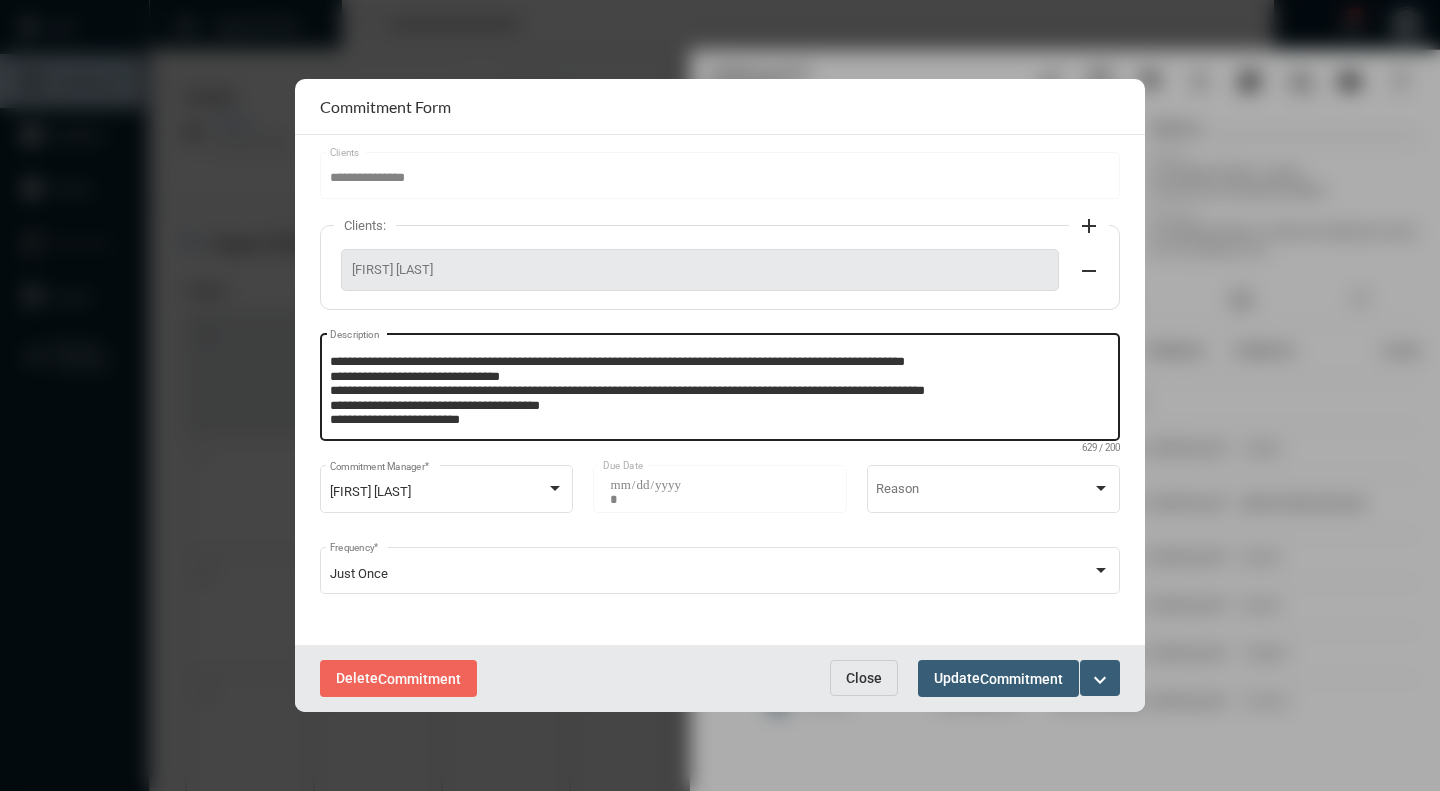 type 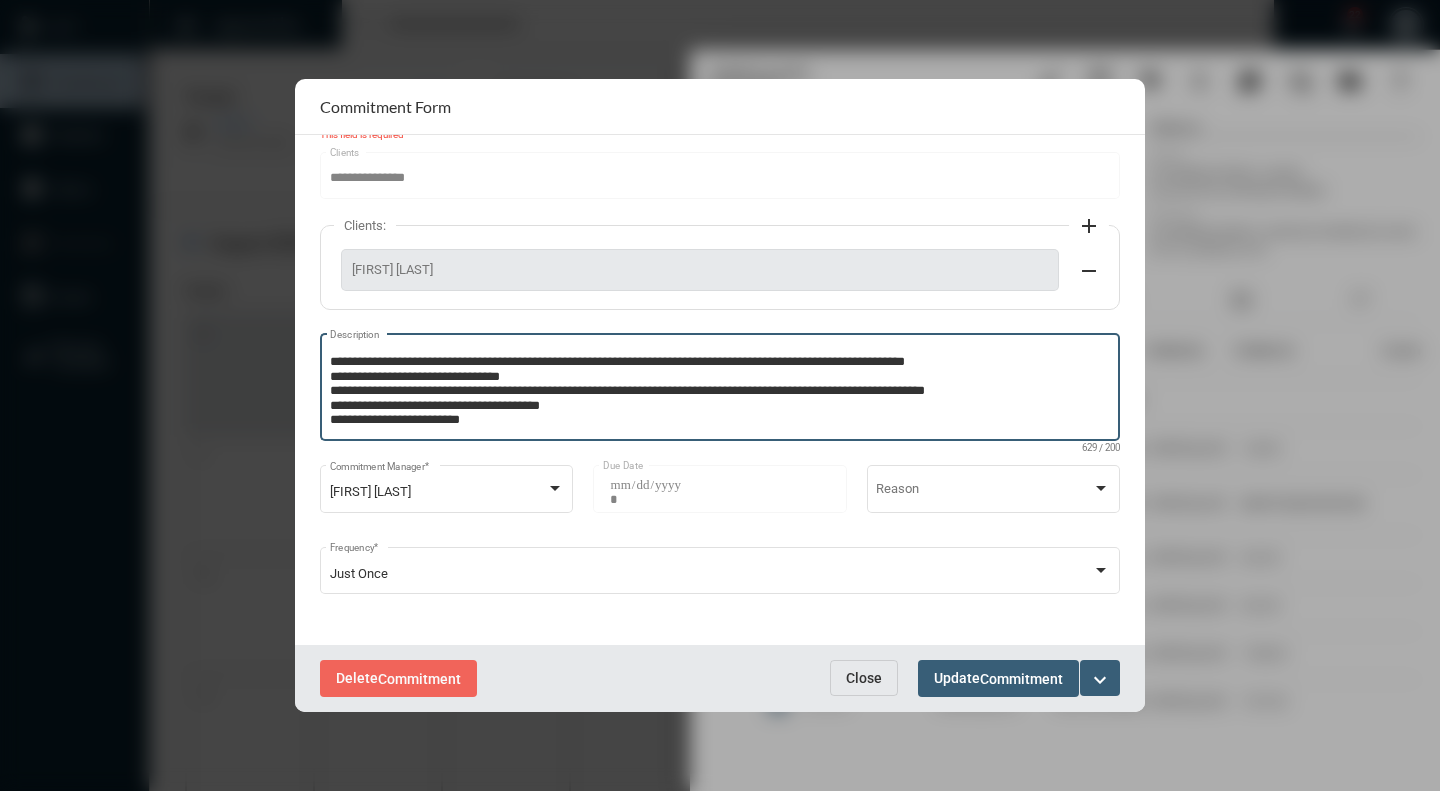 click on "**********" at bounding box center [718, 390] 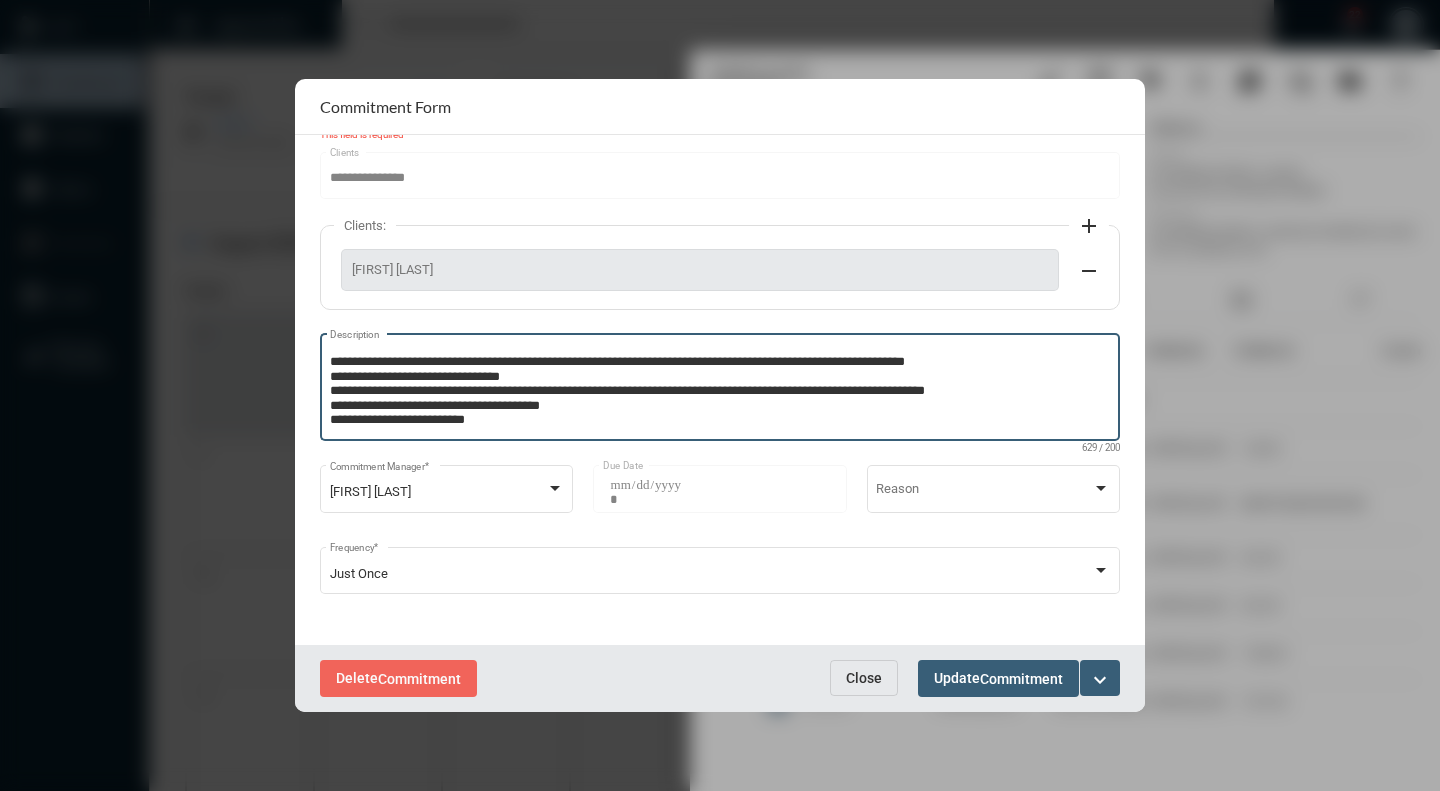 scroll, scrollTop: 84, scrollLeft: 0, axis: vertical 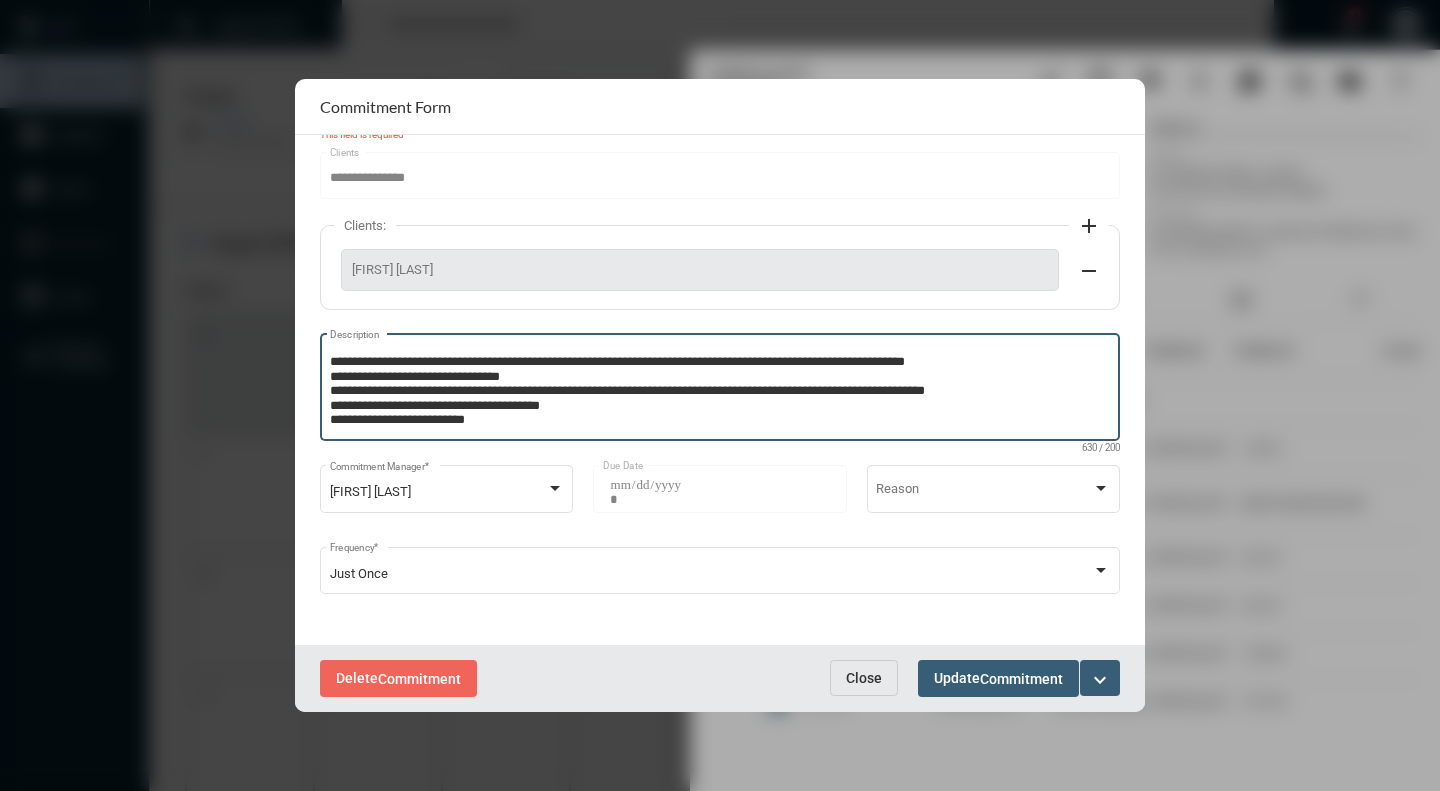 paste on "**********" 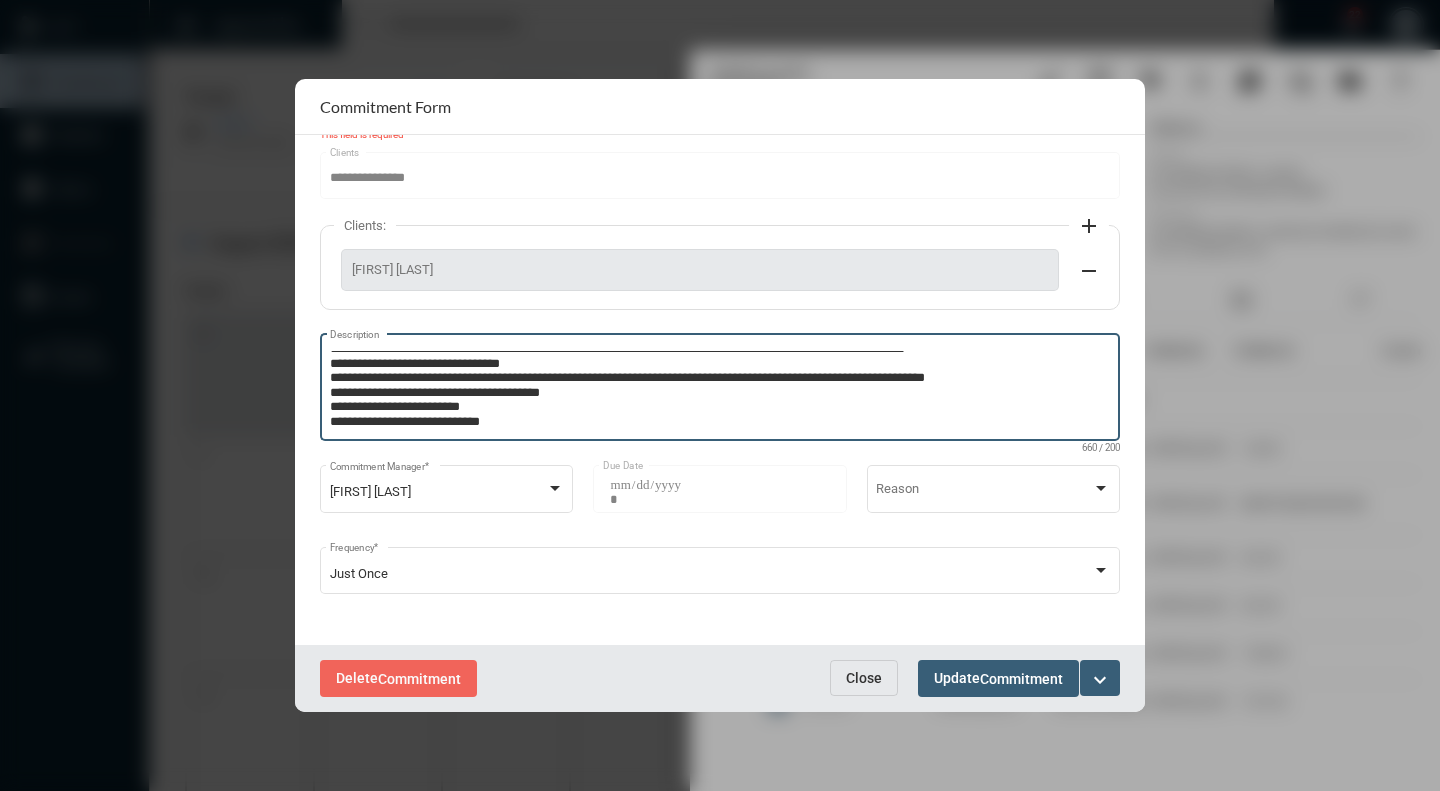type on "**********" 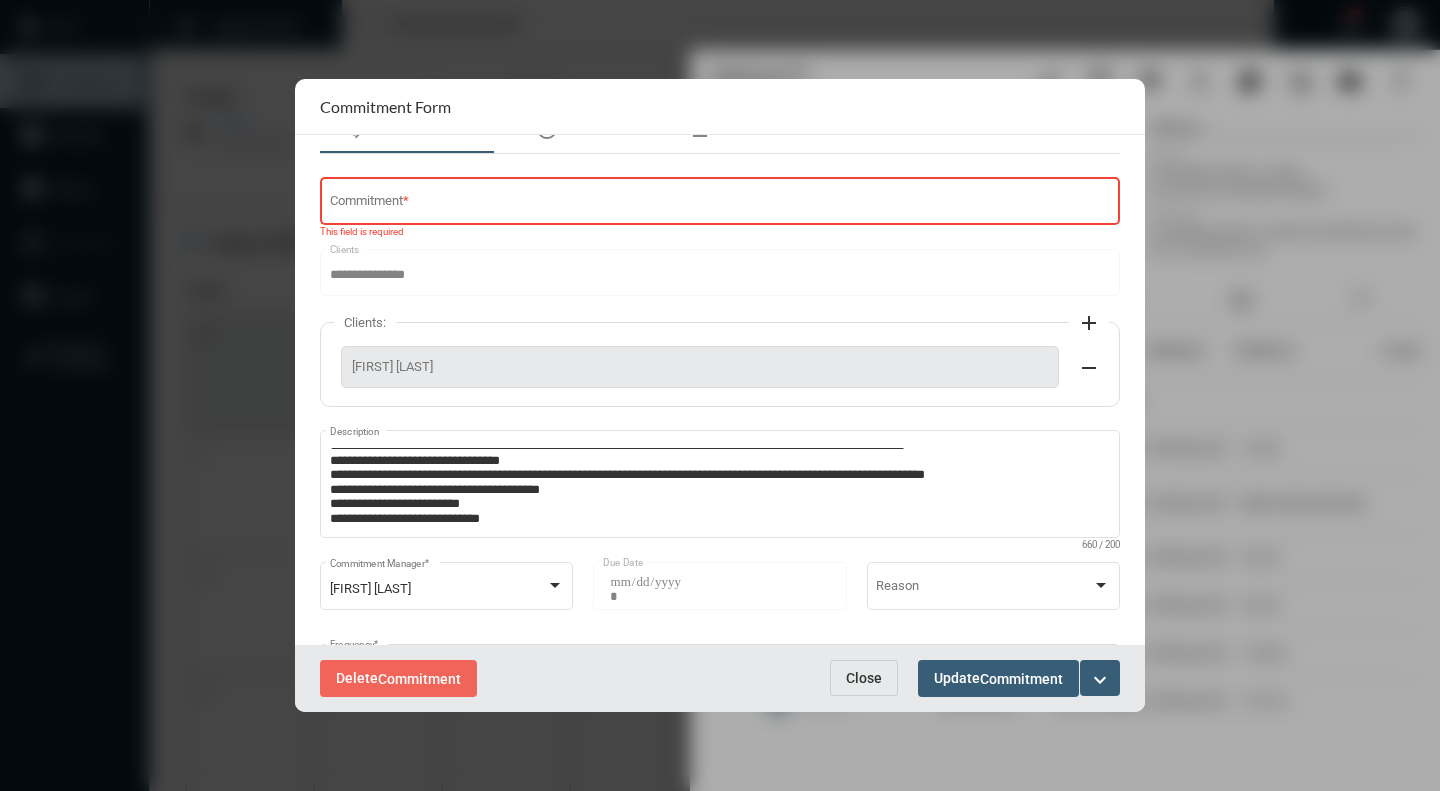 scroll, scrollTop: 0, scrollLeft: 0, axis: both 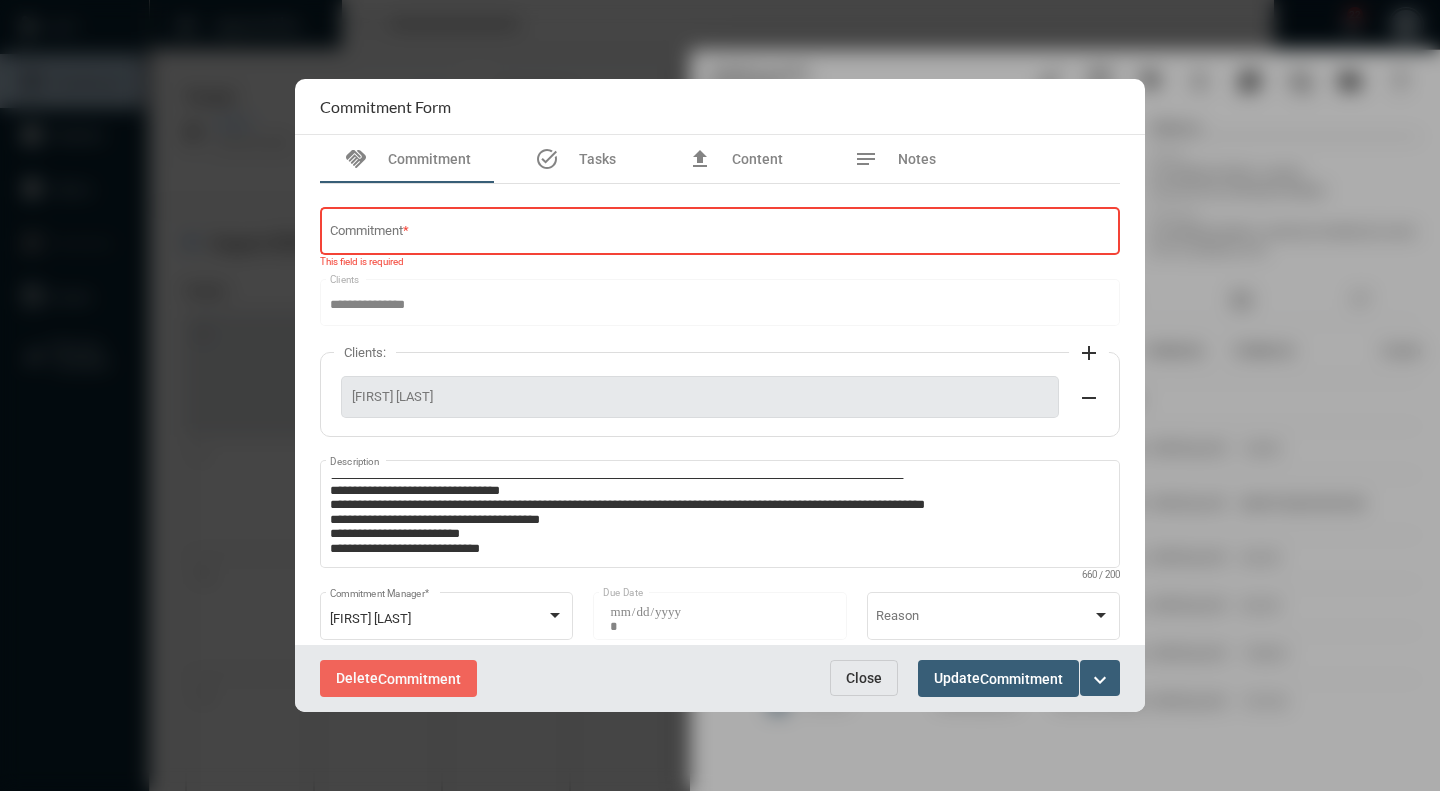 click on "Commitment *" at bounding box center [720, 234] 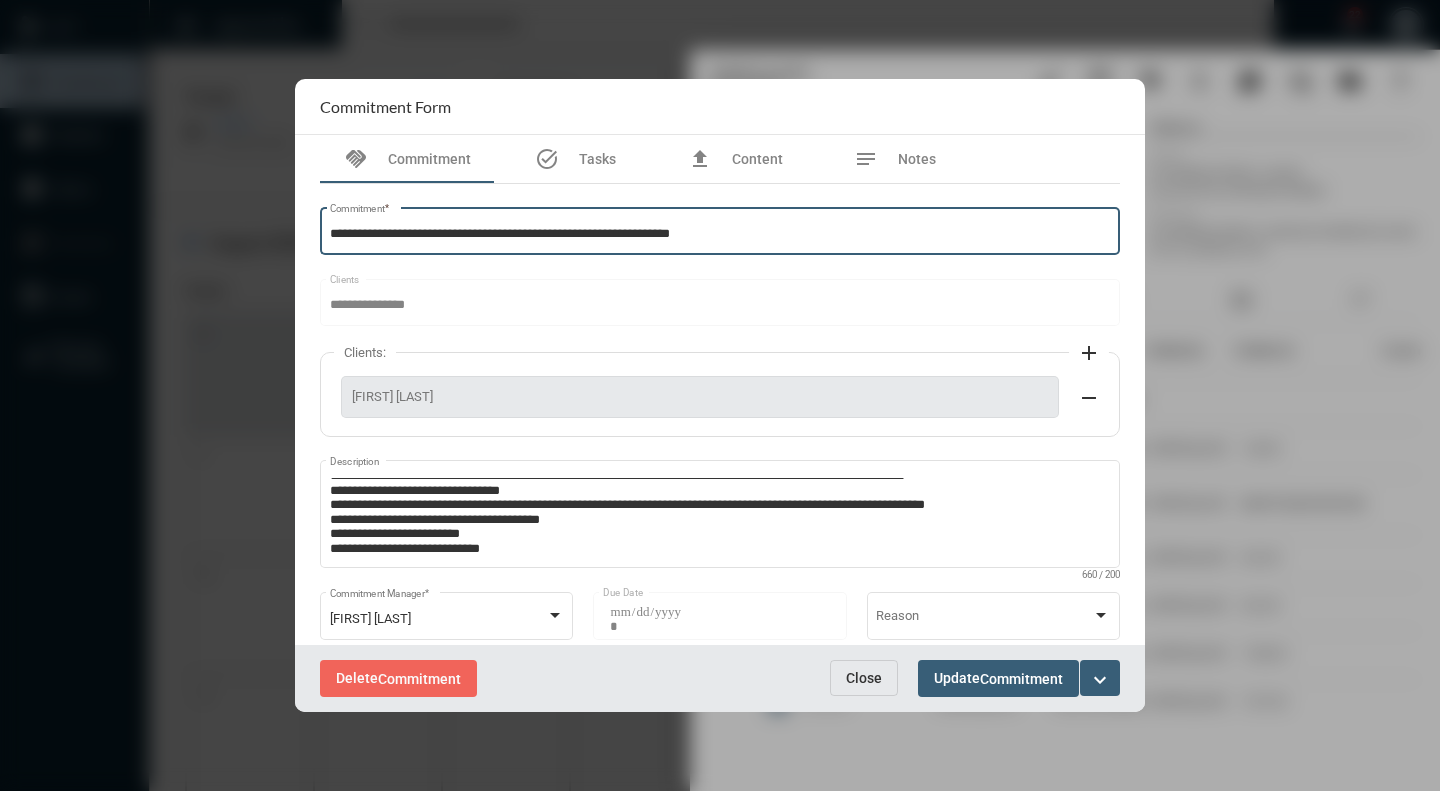 type on "**********" 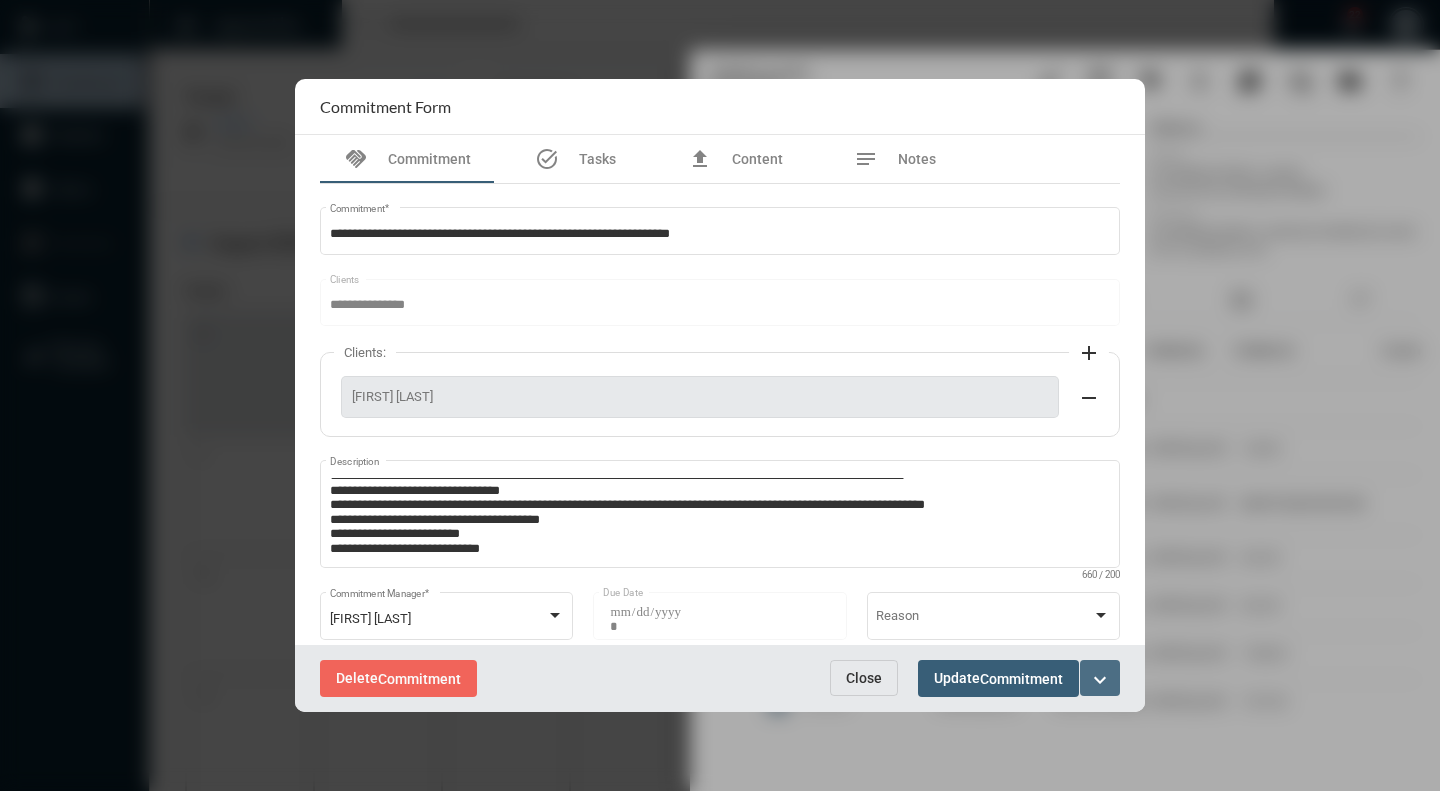 click on "expand_more" at bounding box center [1100, 680] 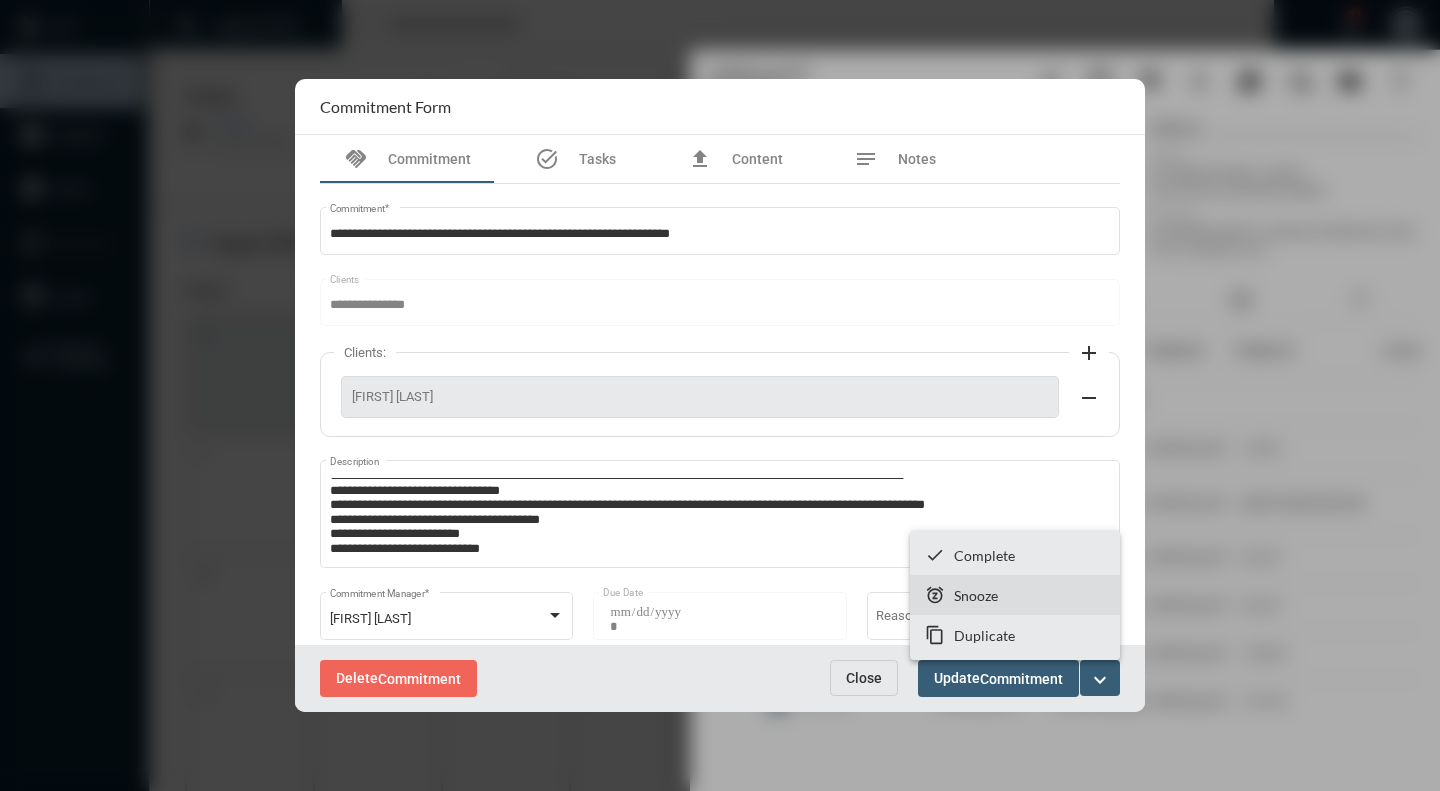 click on "Snooze" at bounding box center (976, 595) 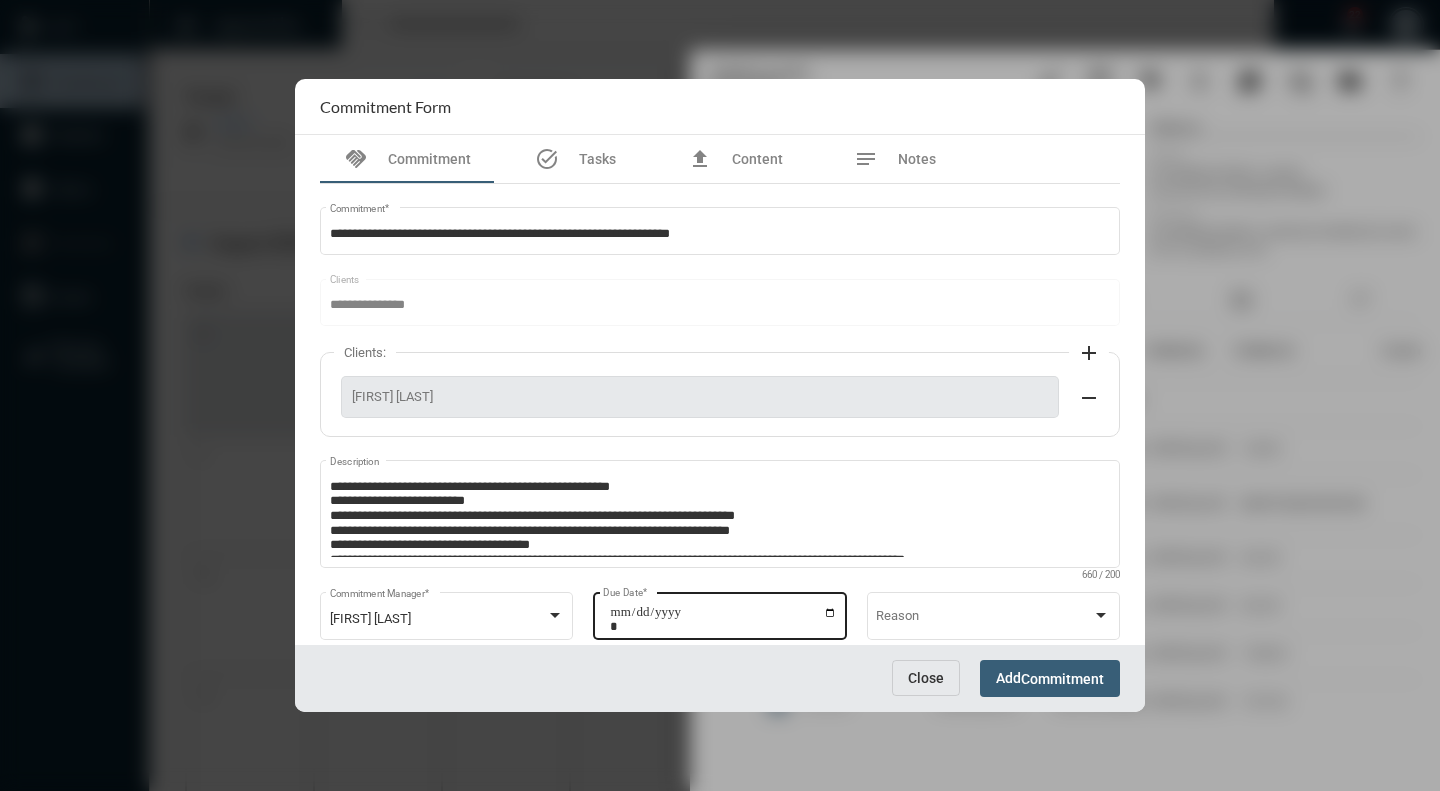click on "**********" at bounding box center (723, 619) 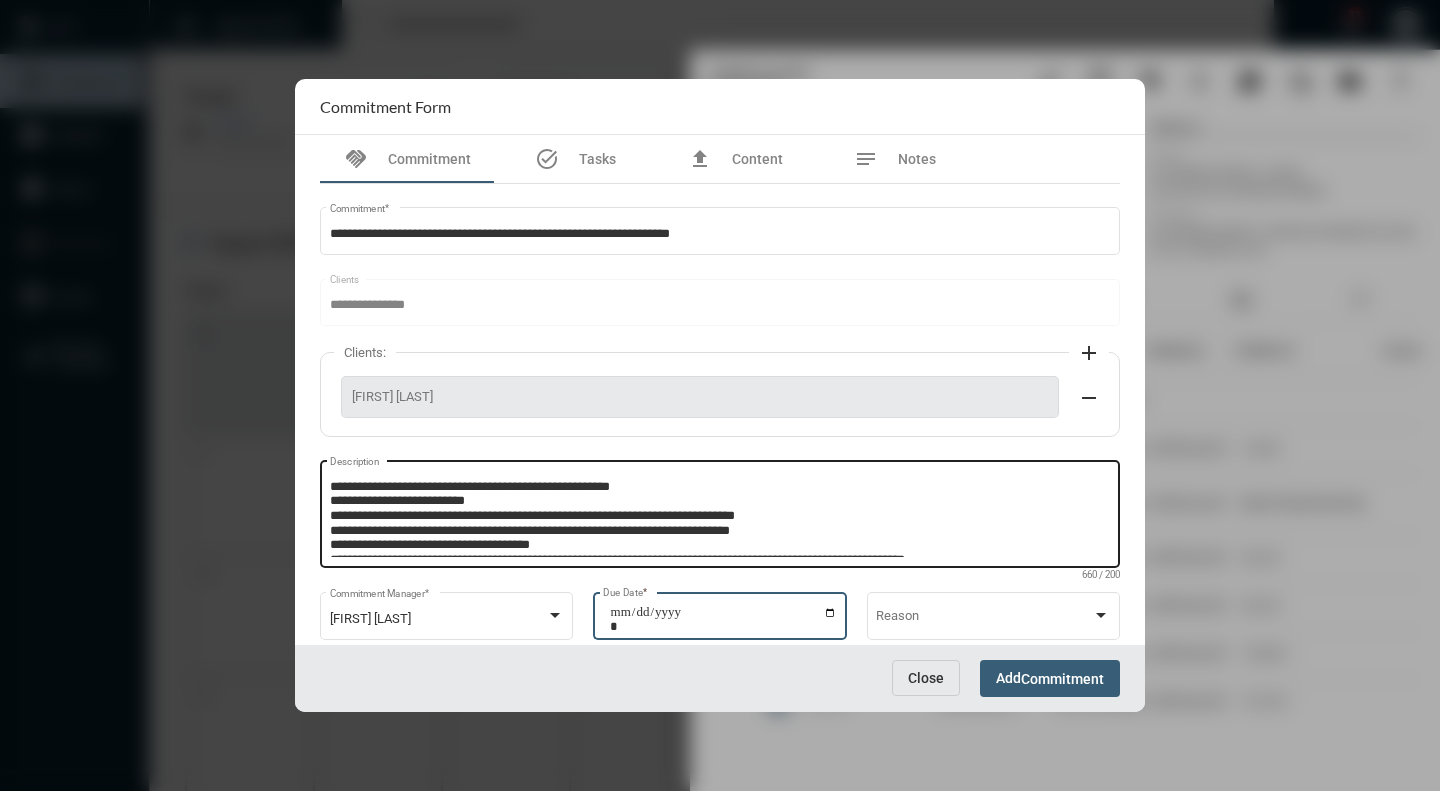 type on "**********" 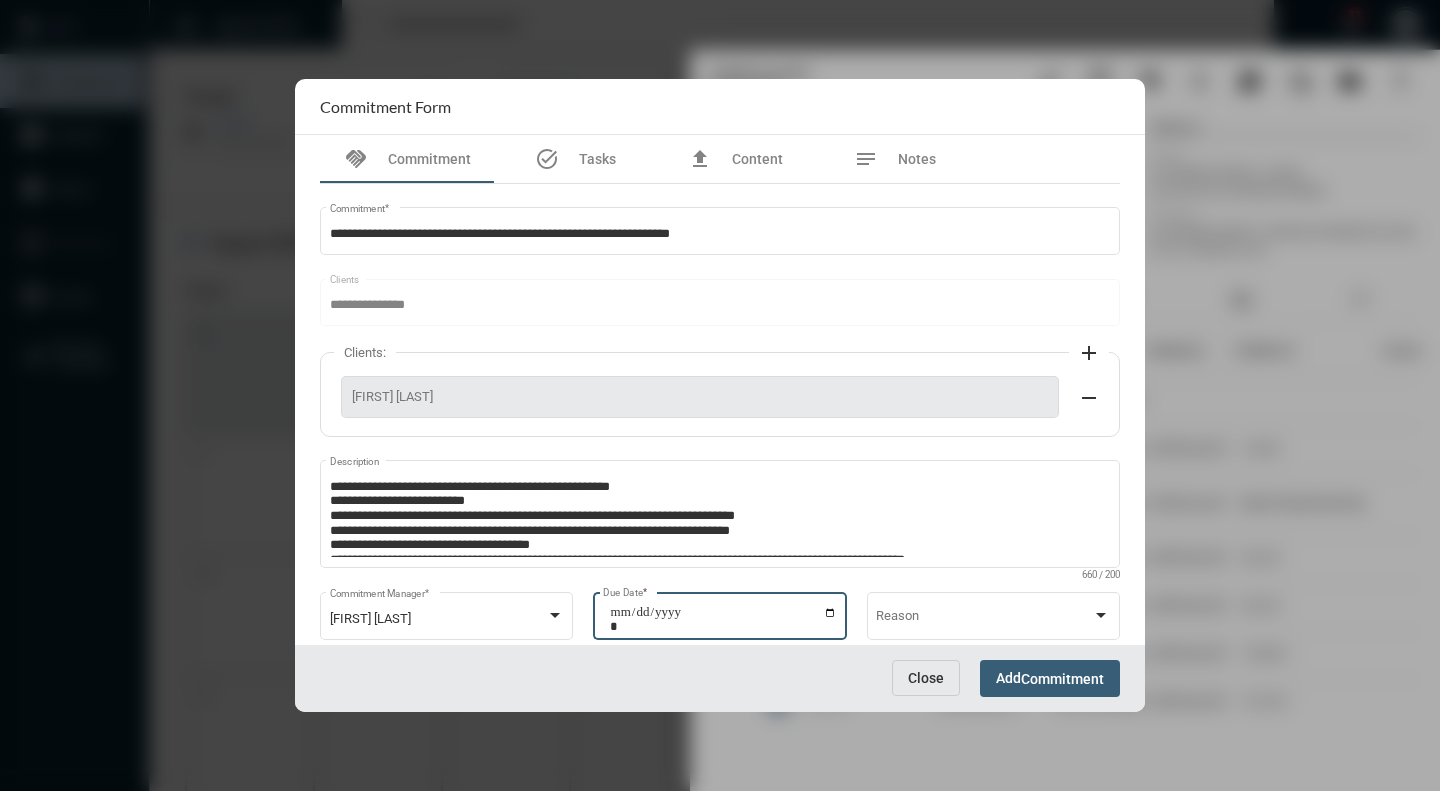 click on "Commitment" at bounding box center (1062, 679) 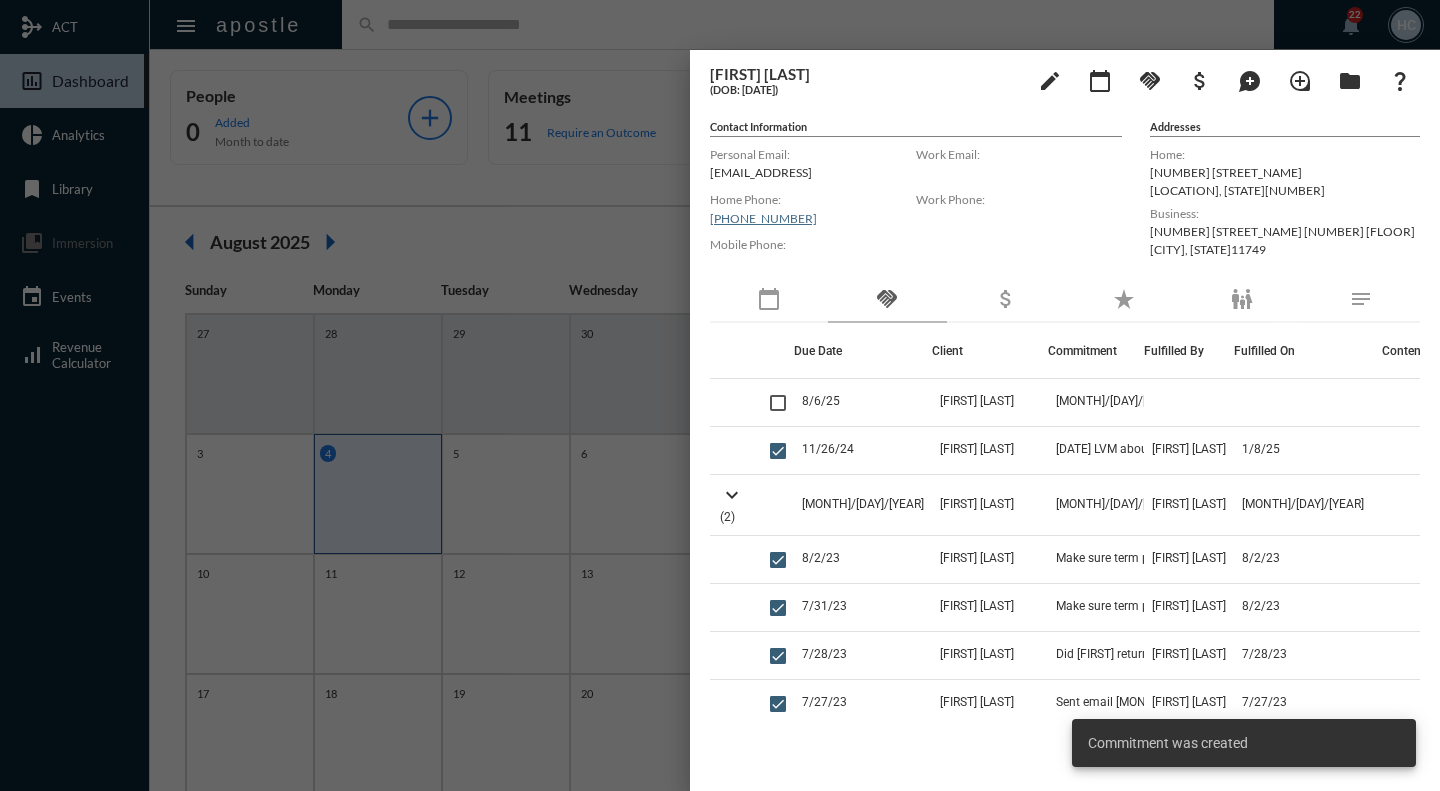 click at bounding box center [720, 395] 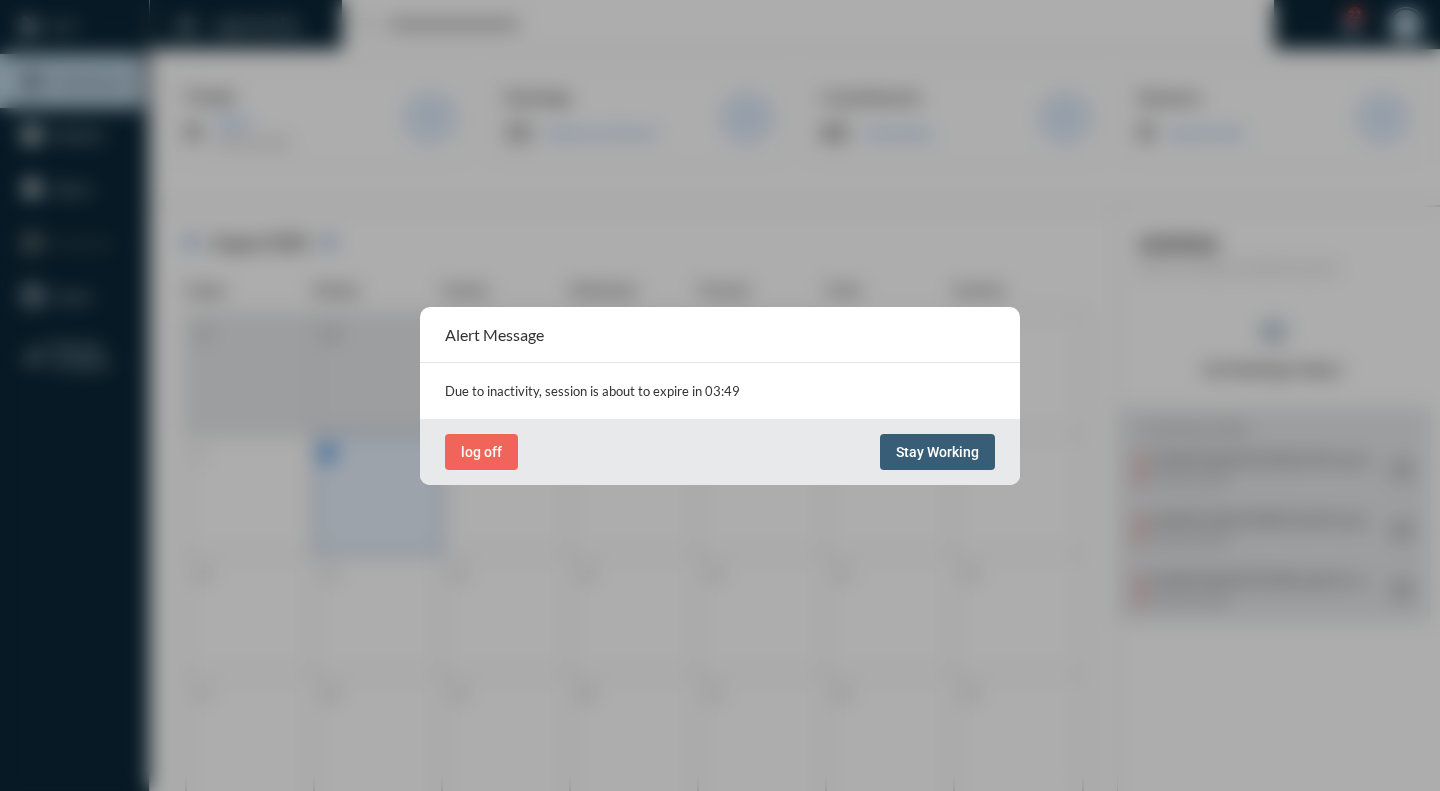 click on "Stay Working" at bounding box center (937, 452) 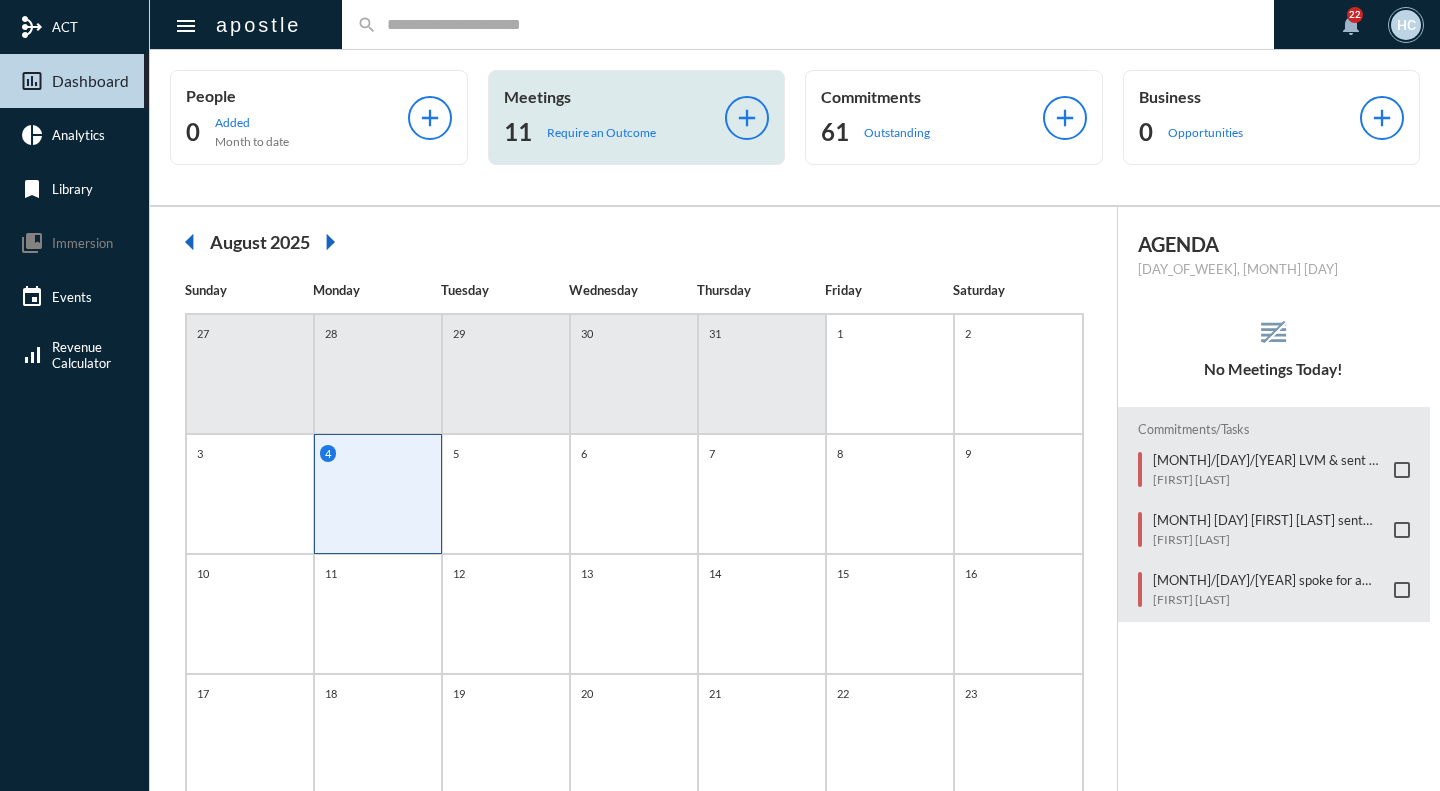 click on "11 Require an Outcome" 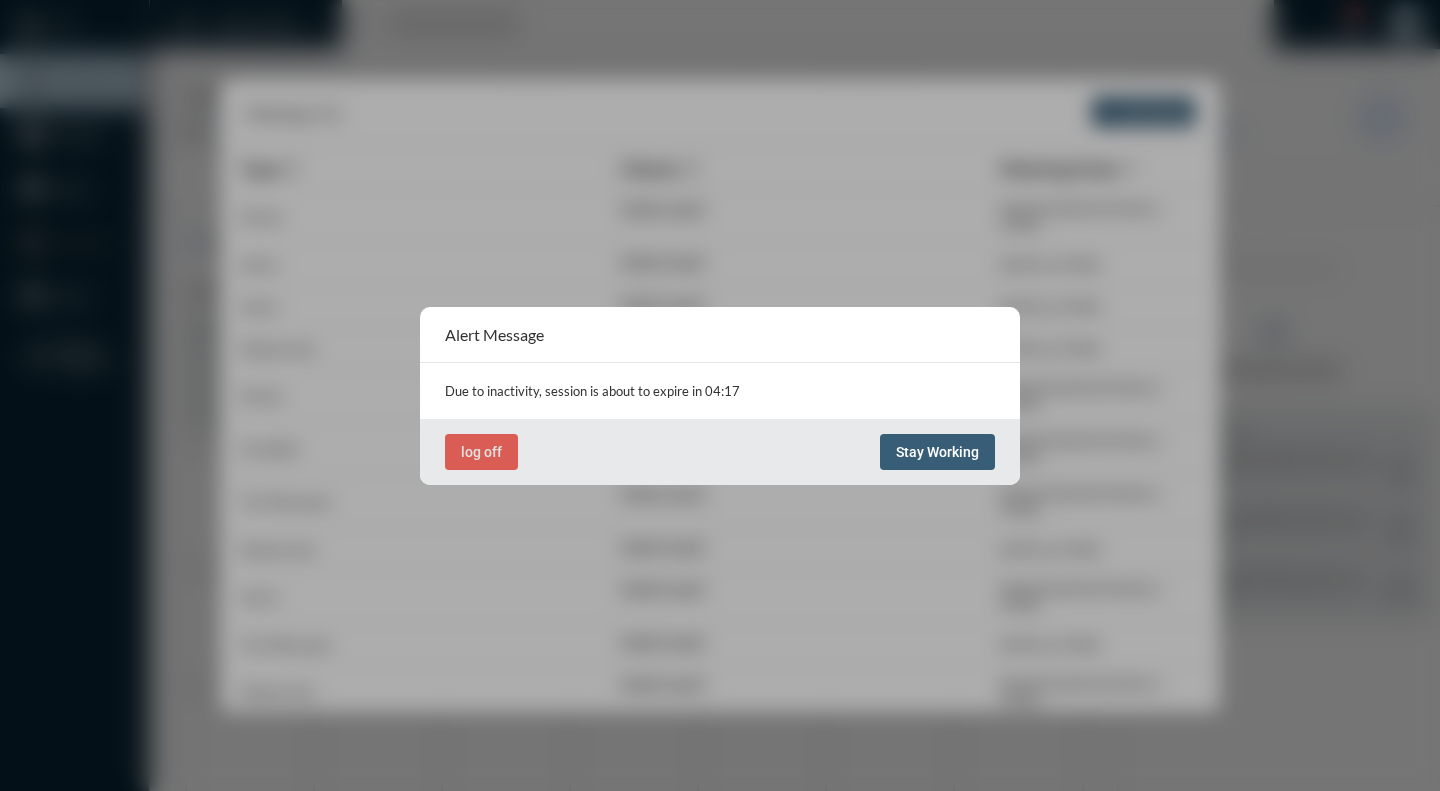click on "Stay Working" at bounding box center [937, 452] 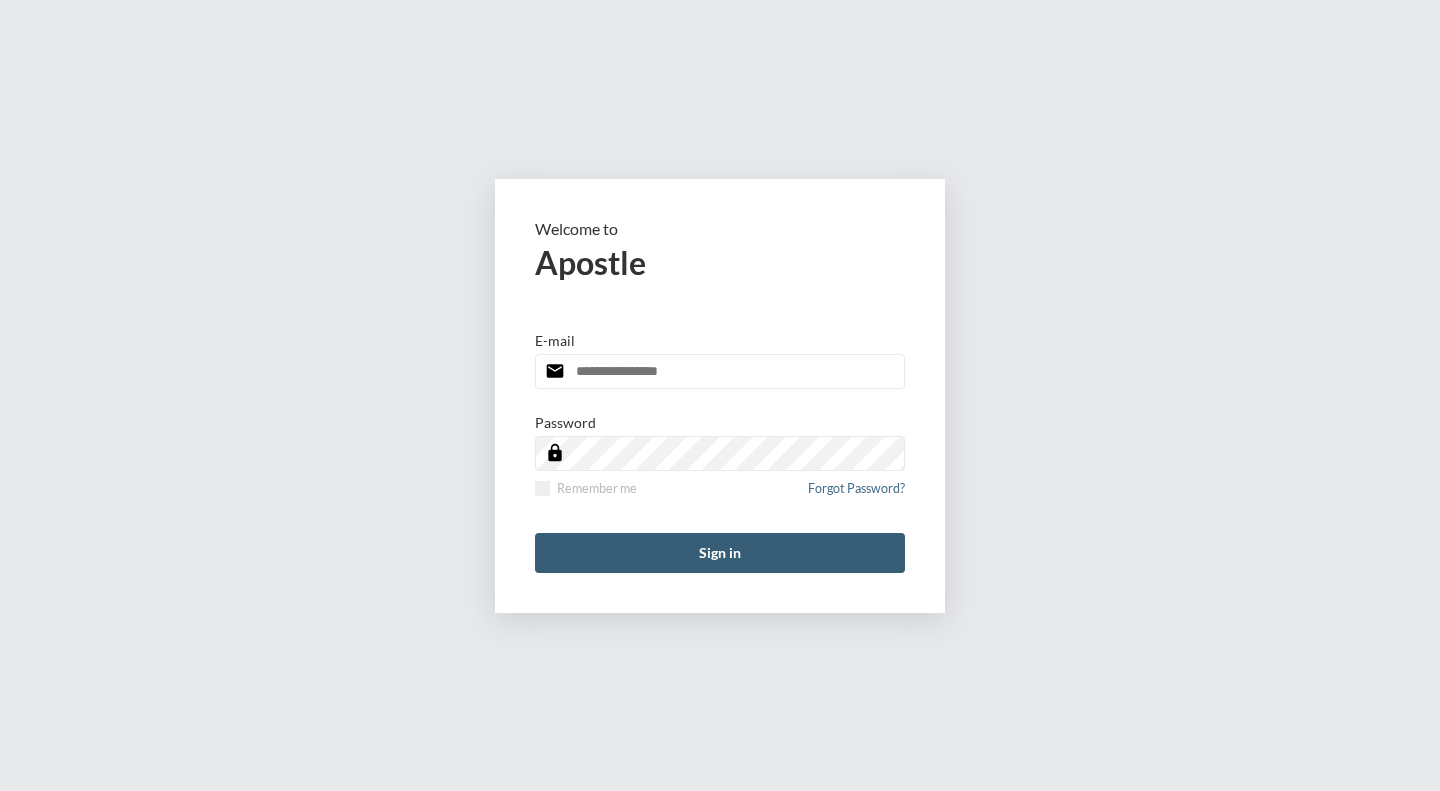 scroll, scrollTop: 0, scrollLeft: 0, axis: both 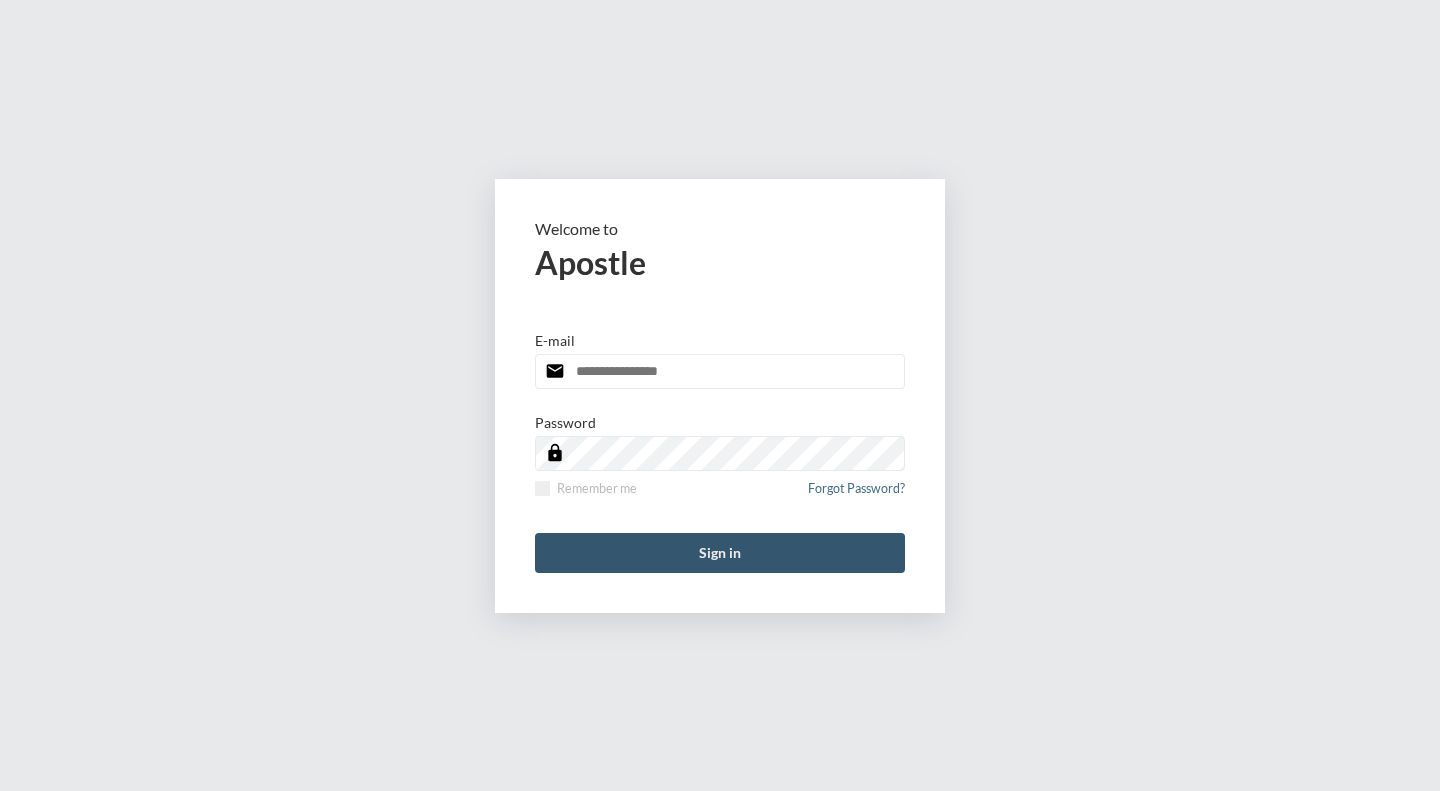 type on "**********" 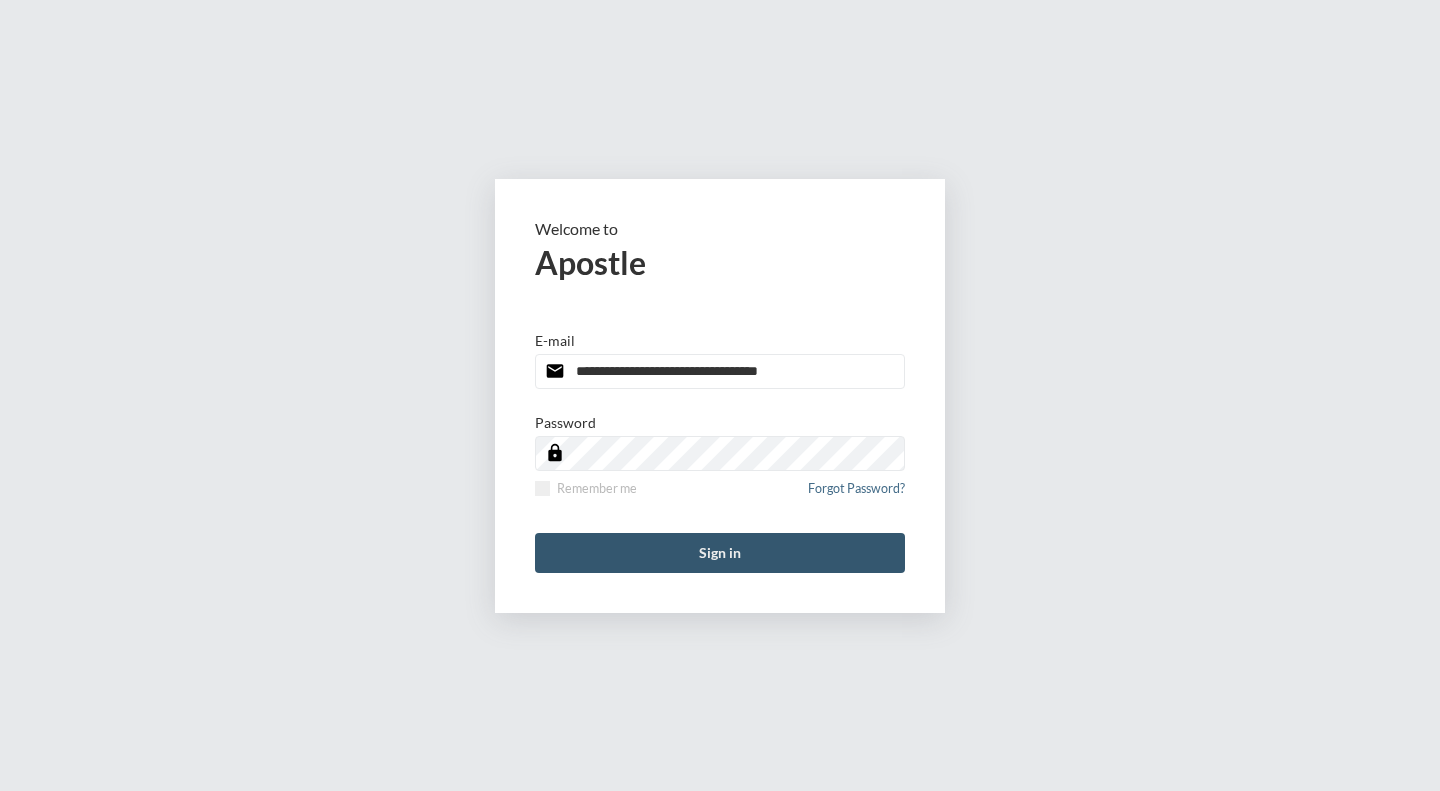 click on "Sign in" at bounding box center [720, 553] 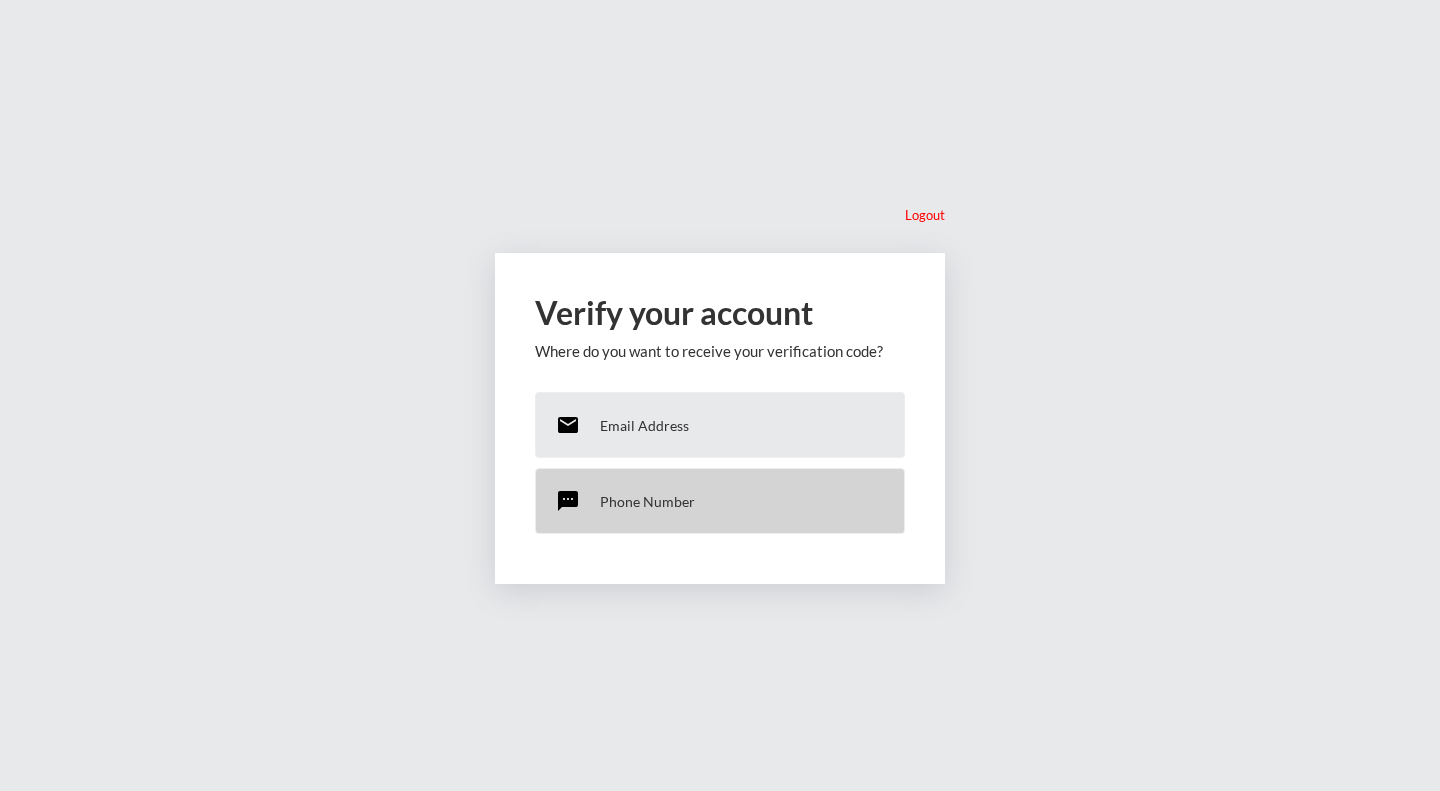 click on "Phone Number" at bounding box center (647, 501) 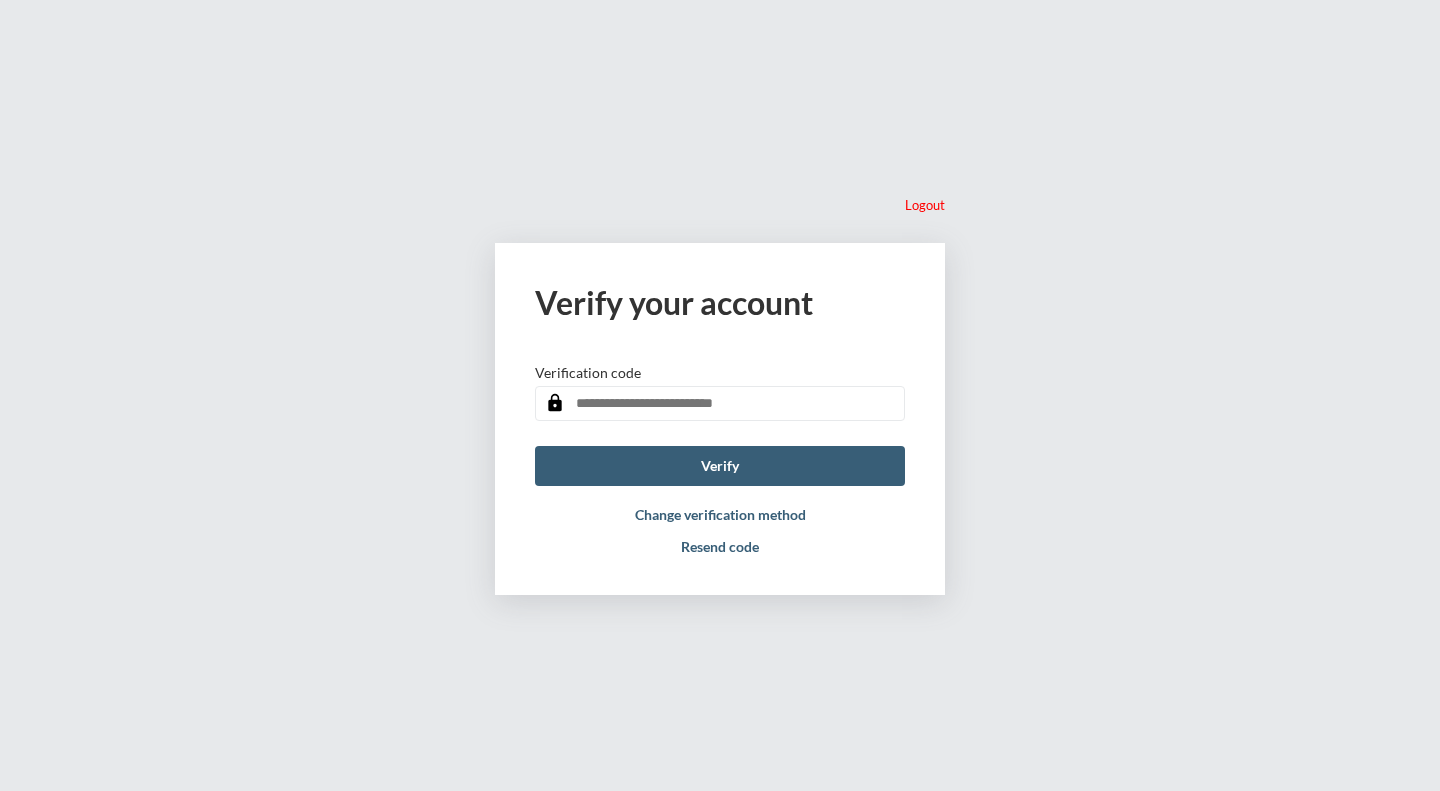 click at bounding box center [720, 403] 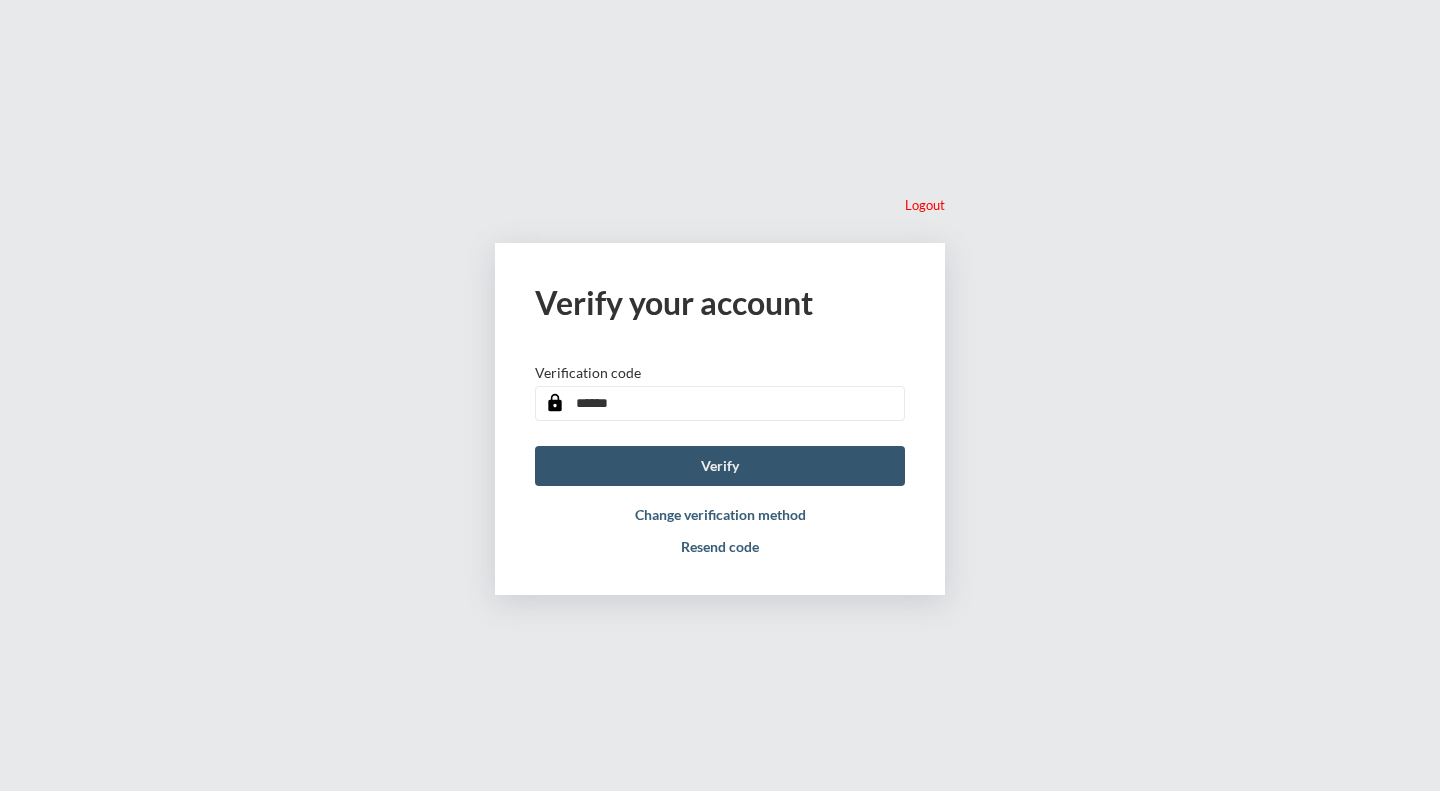 type on "******" 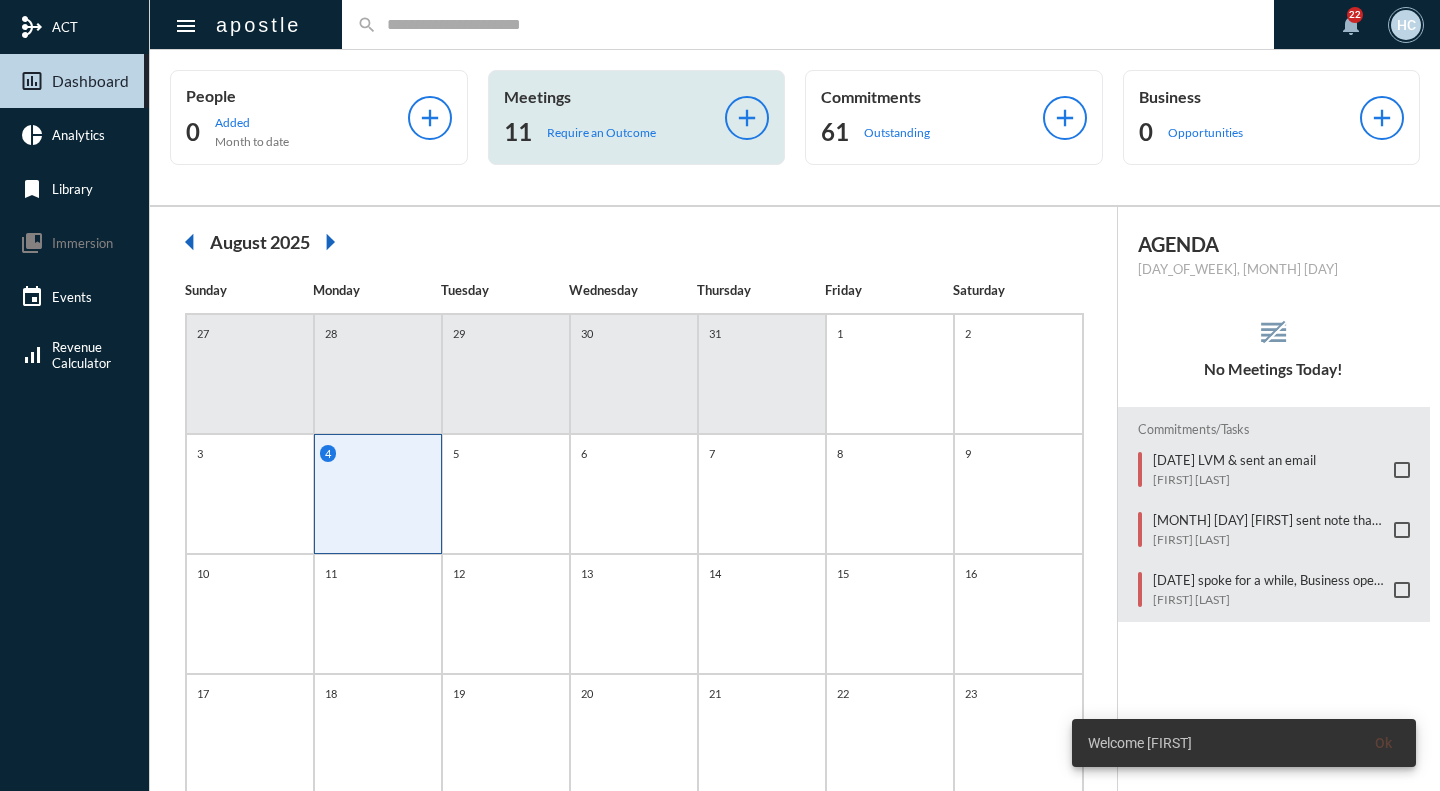 click on "11 Require an Outcome" 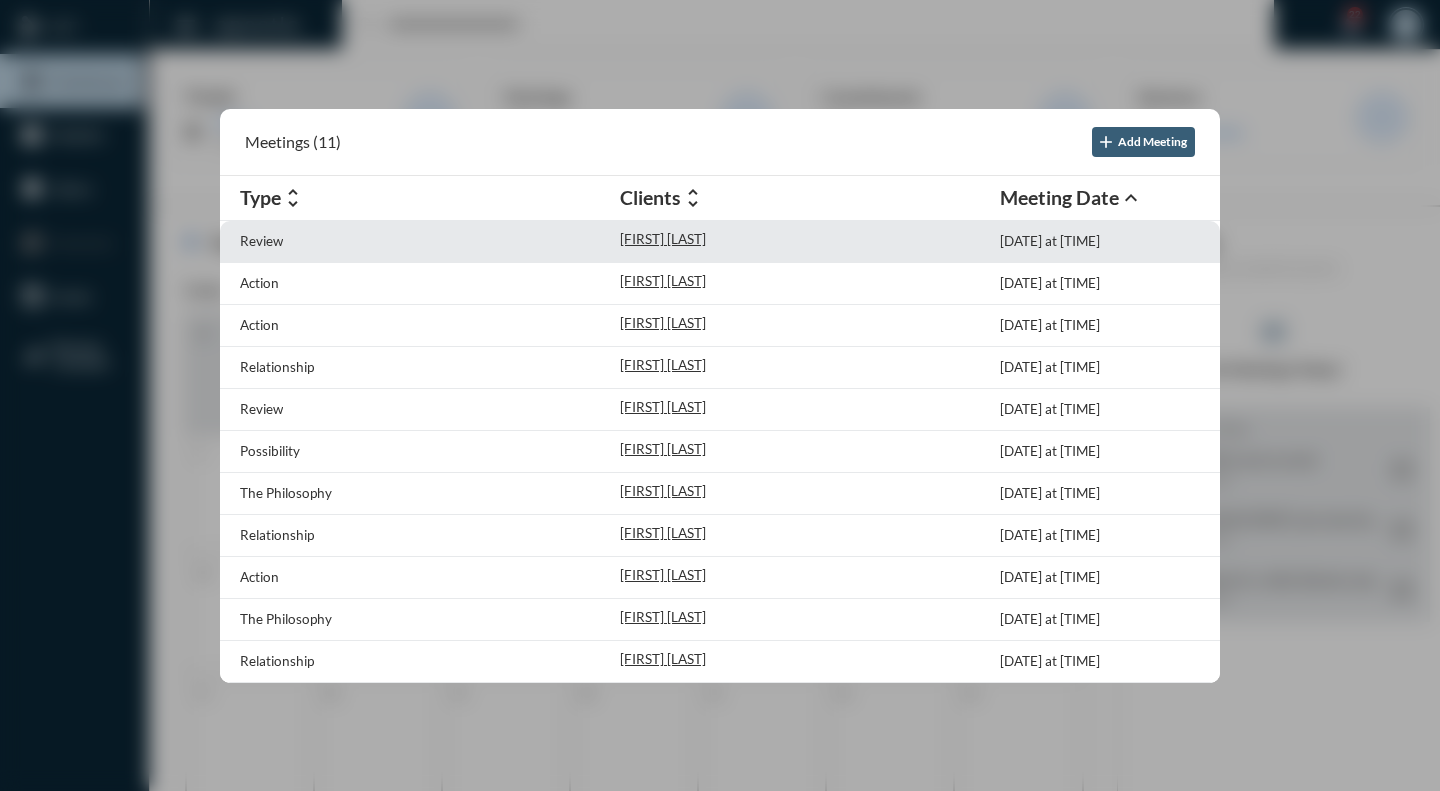 click on "Review" at bounding box center [430, 241] 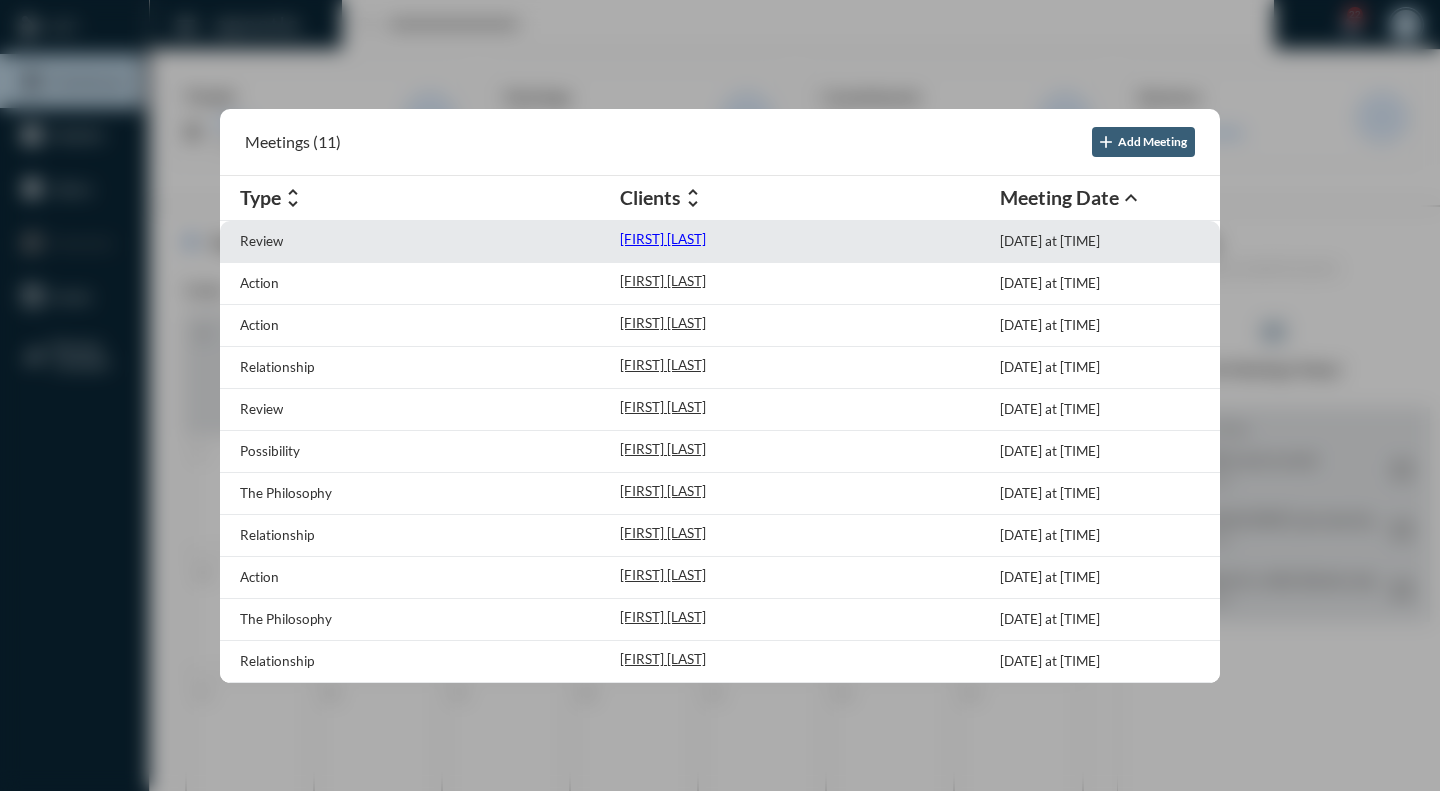 click on "[FIRST] [LAST]" at bounding box center (663, 239) 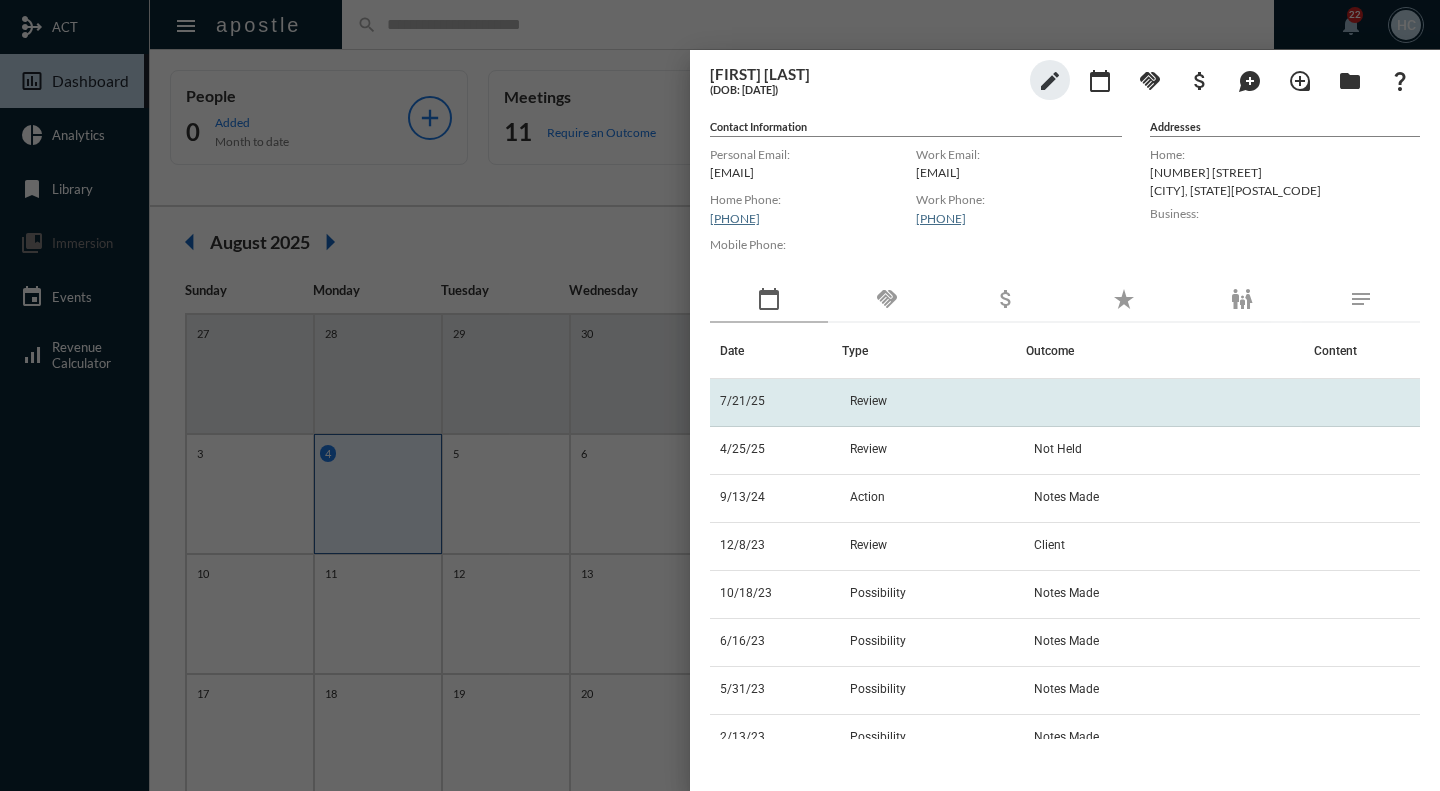 click on "Review" 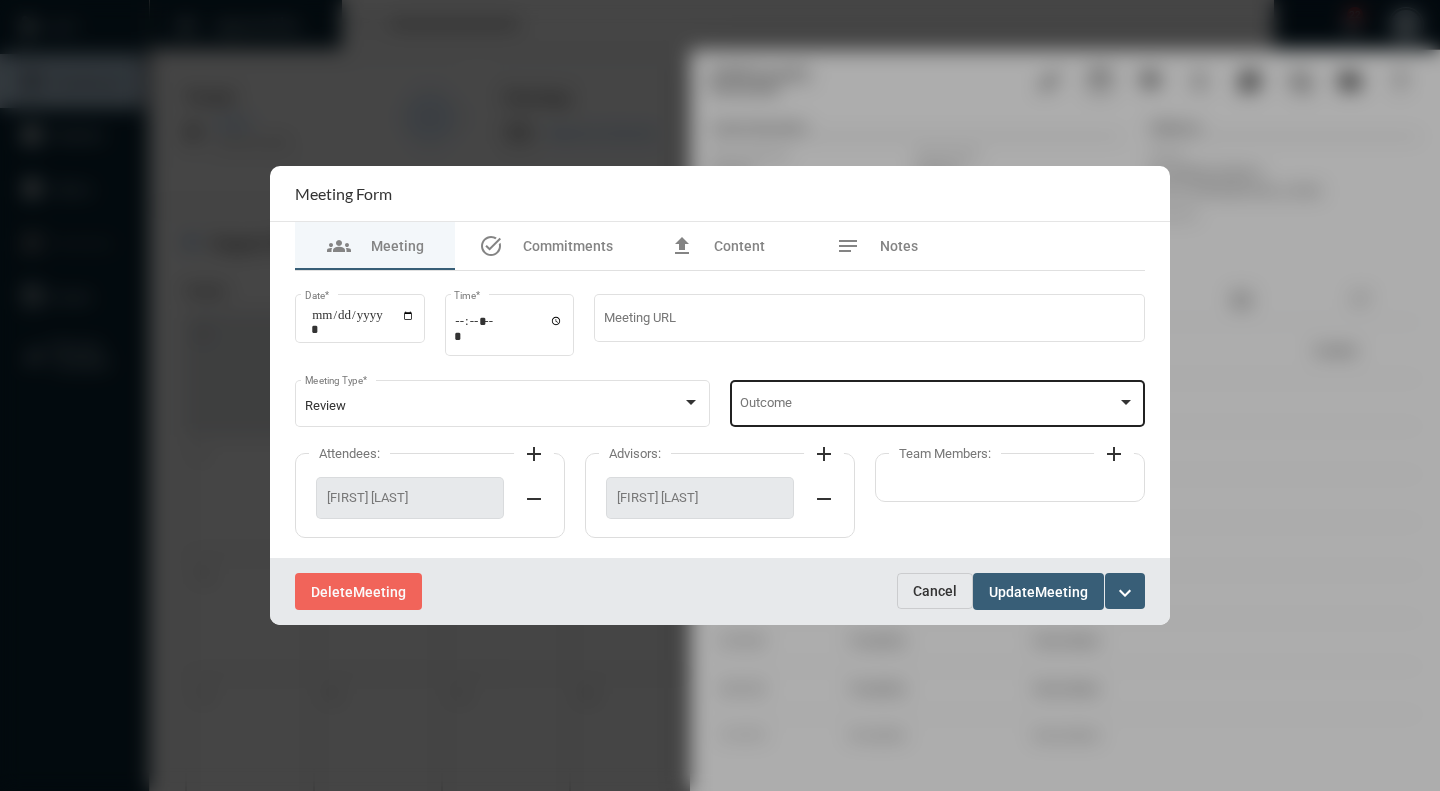 click at bounding box center [1126, 403] 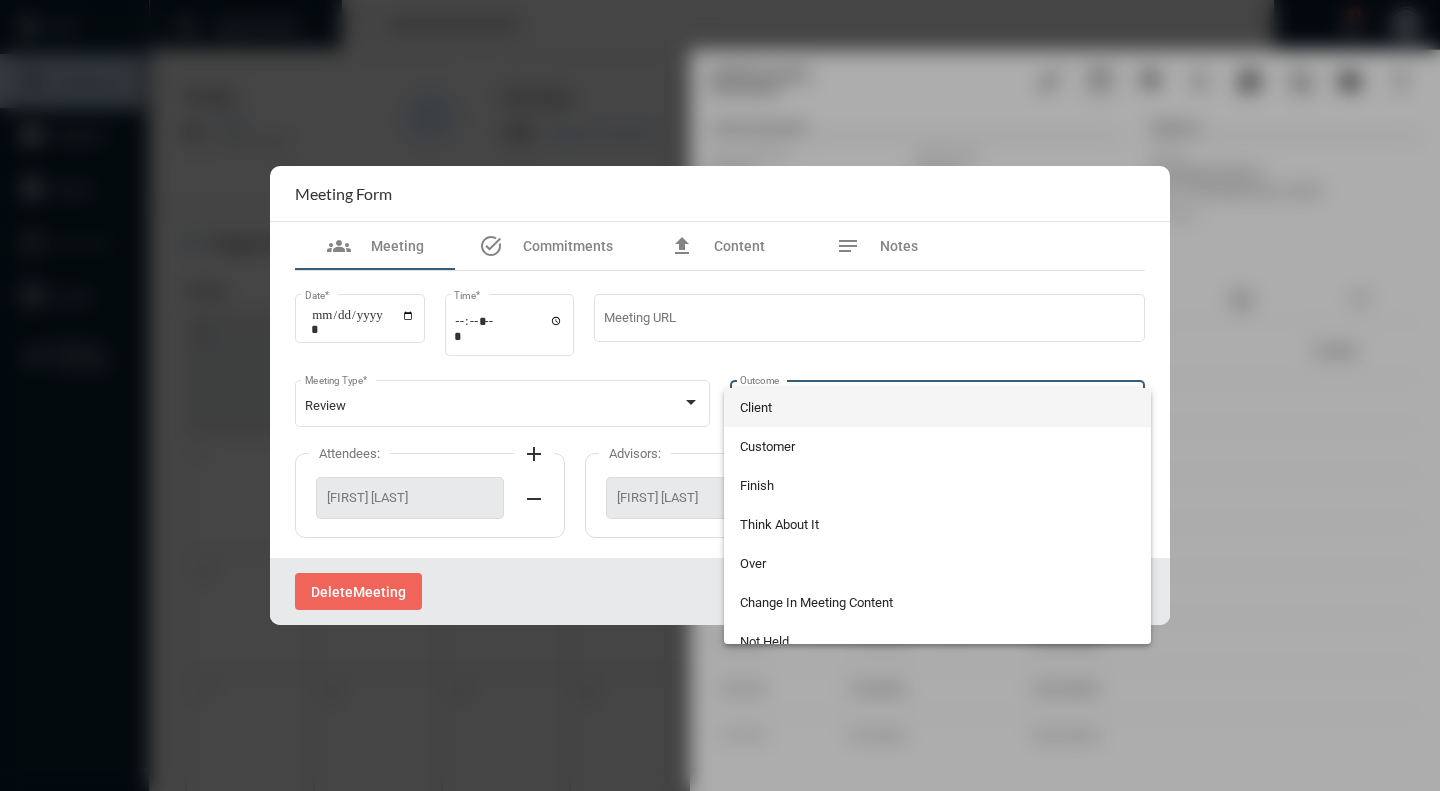 click on "Client" at bounding box center [938, 407] 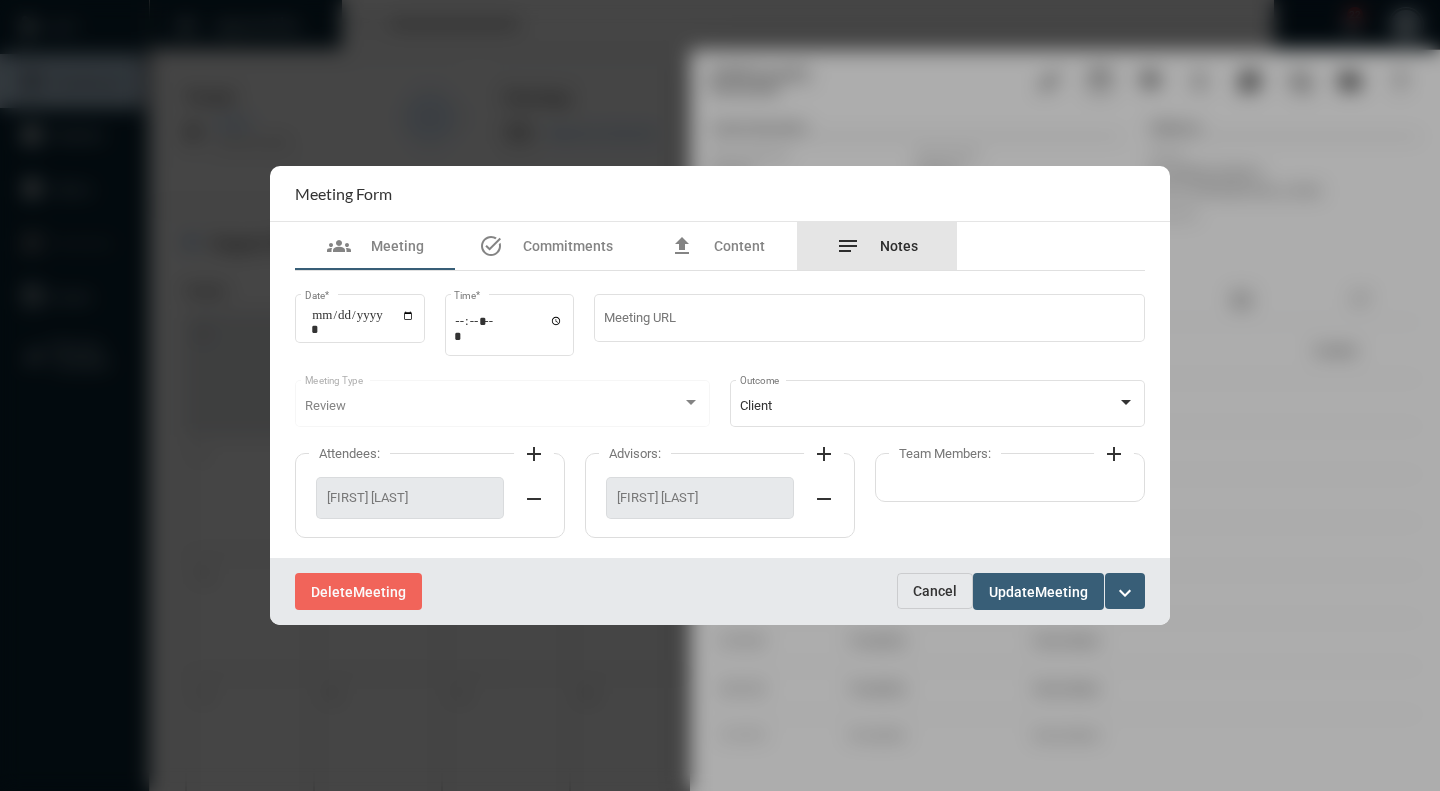 click on "Notes" at bounding box center (899, 246) 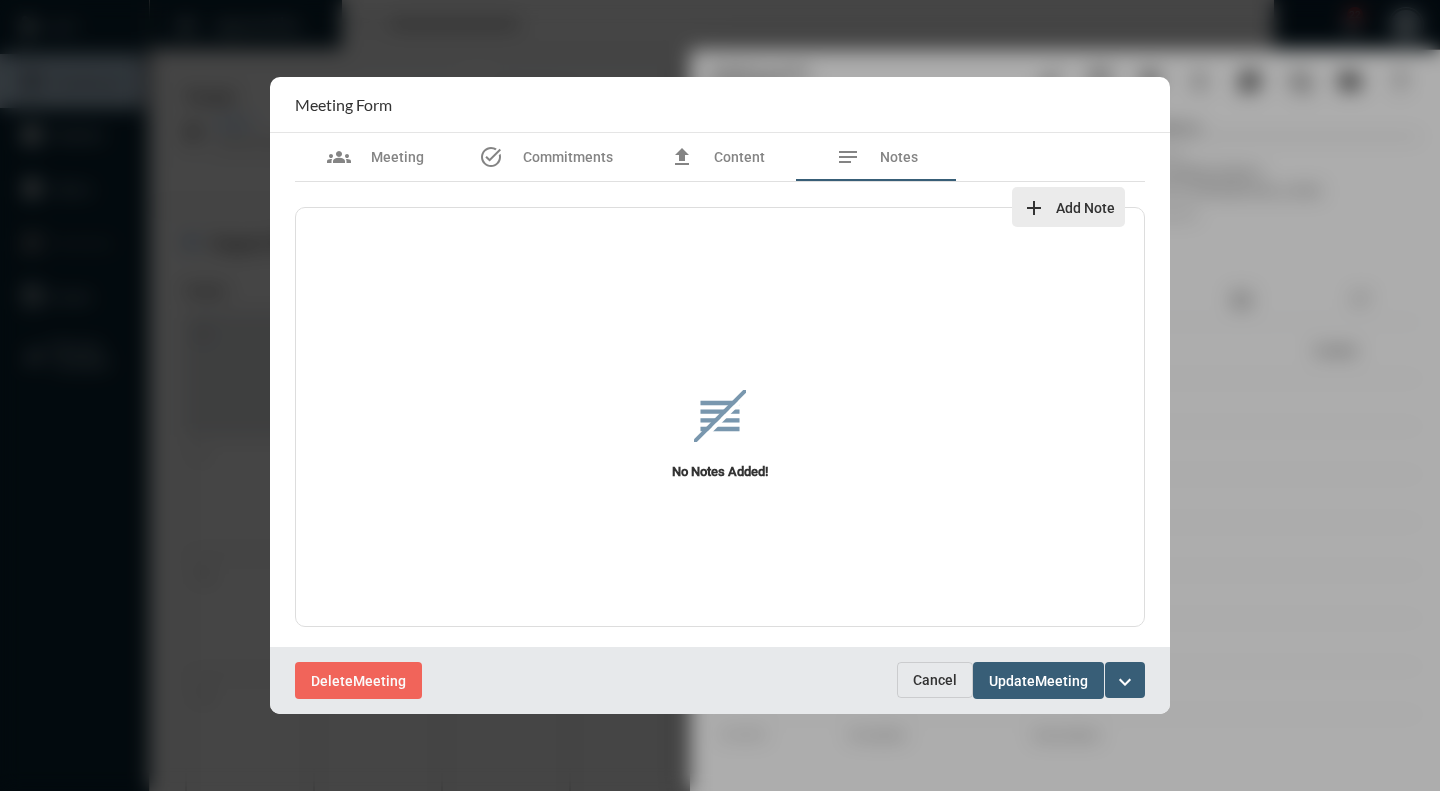 click on "Add Note" at bounding box center [1085, 208] 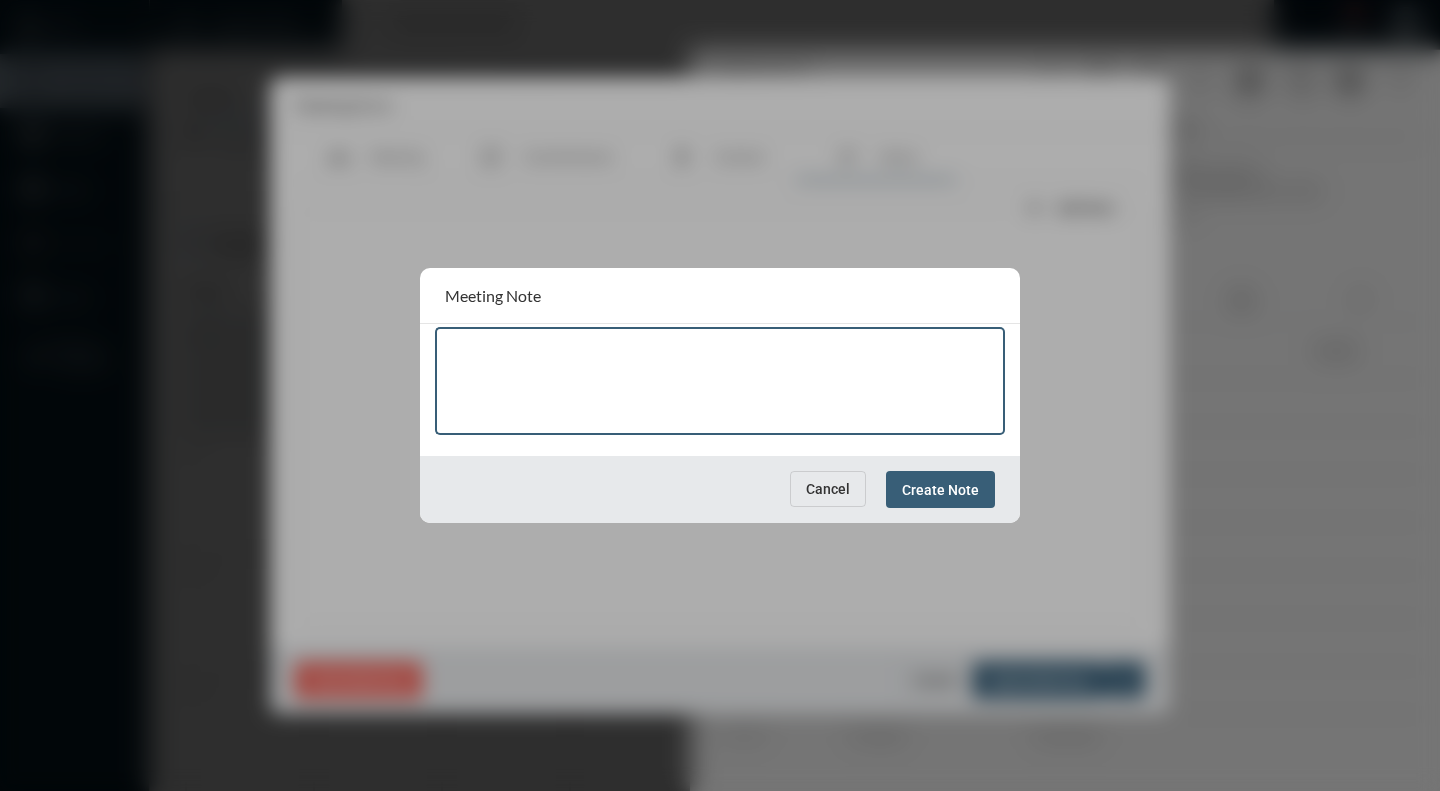 click at bounding box center [720, 384] 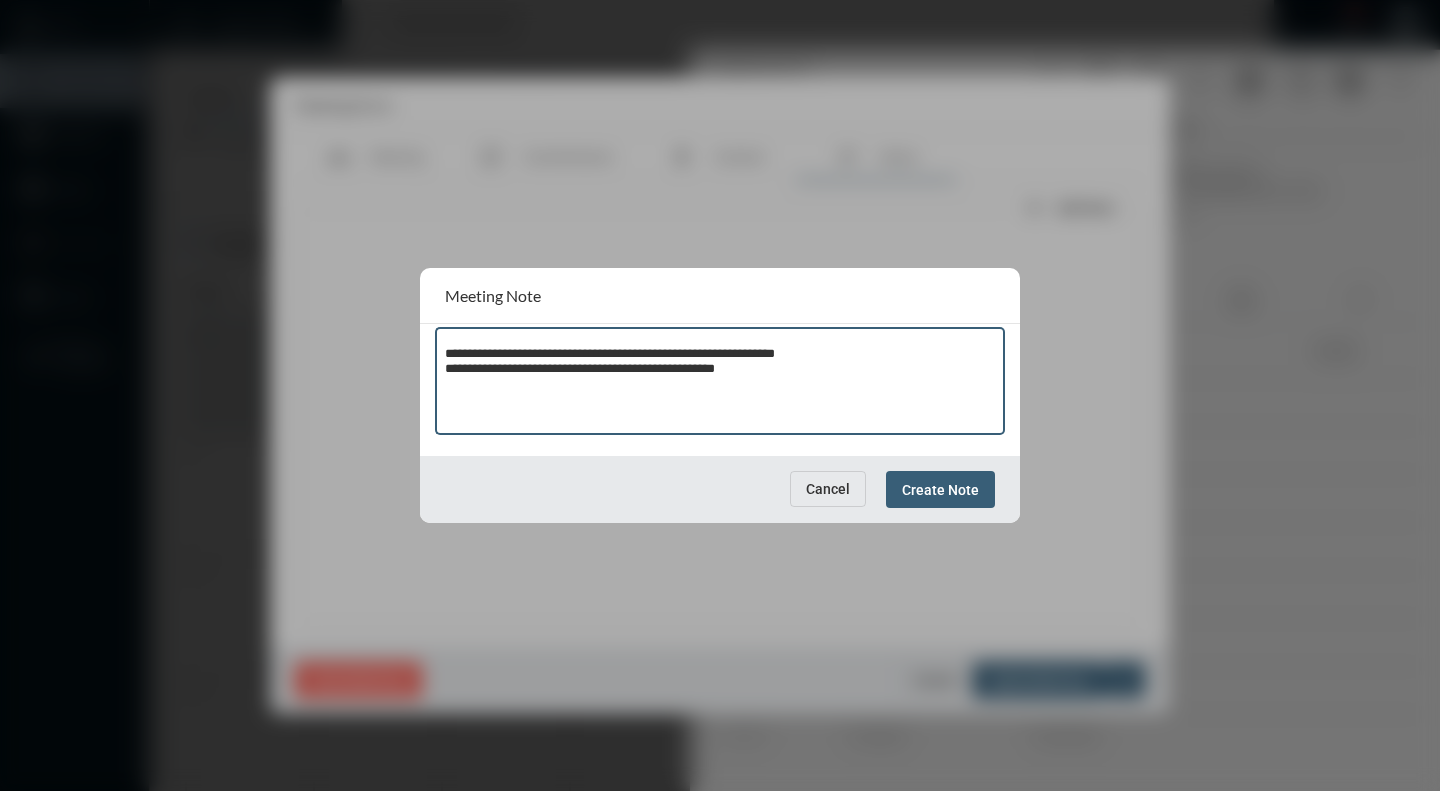 type on "**********" 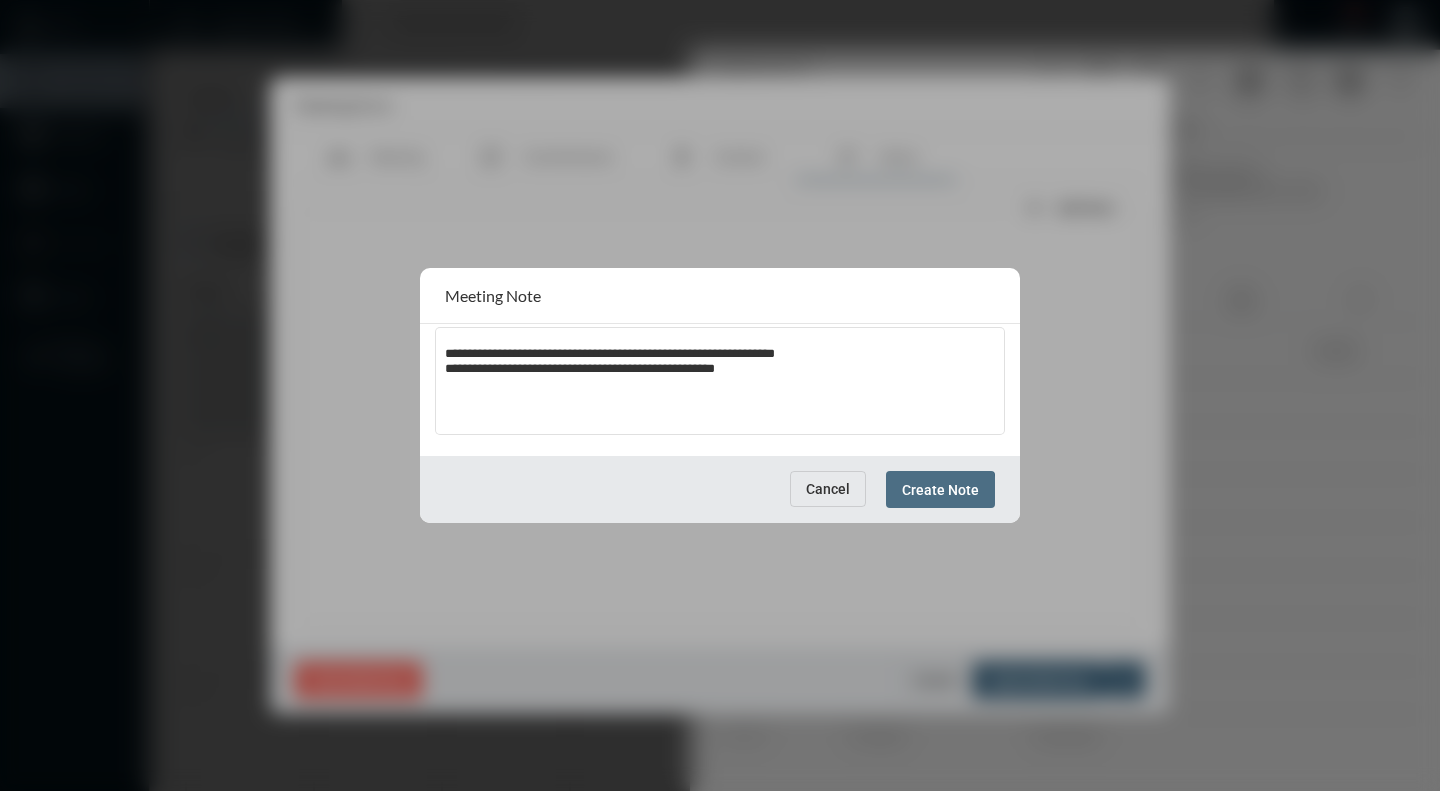 click on "Create Note" at bounding box center (940, 489) 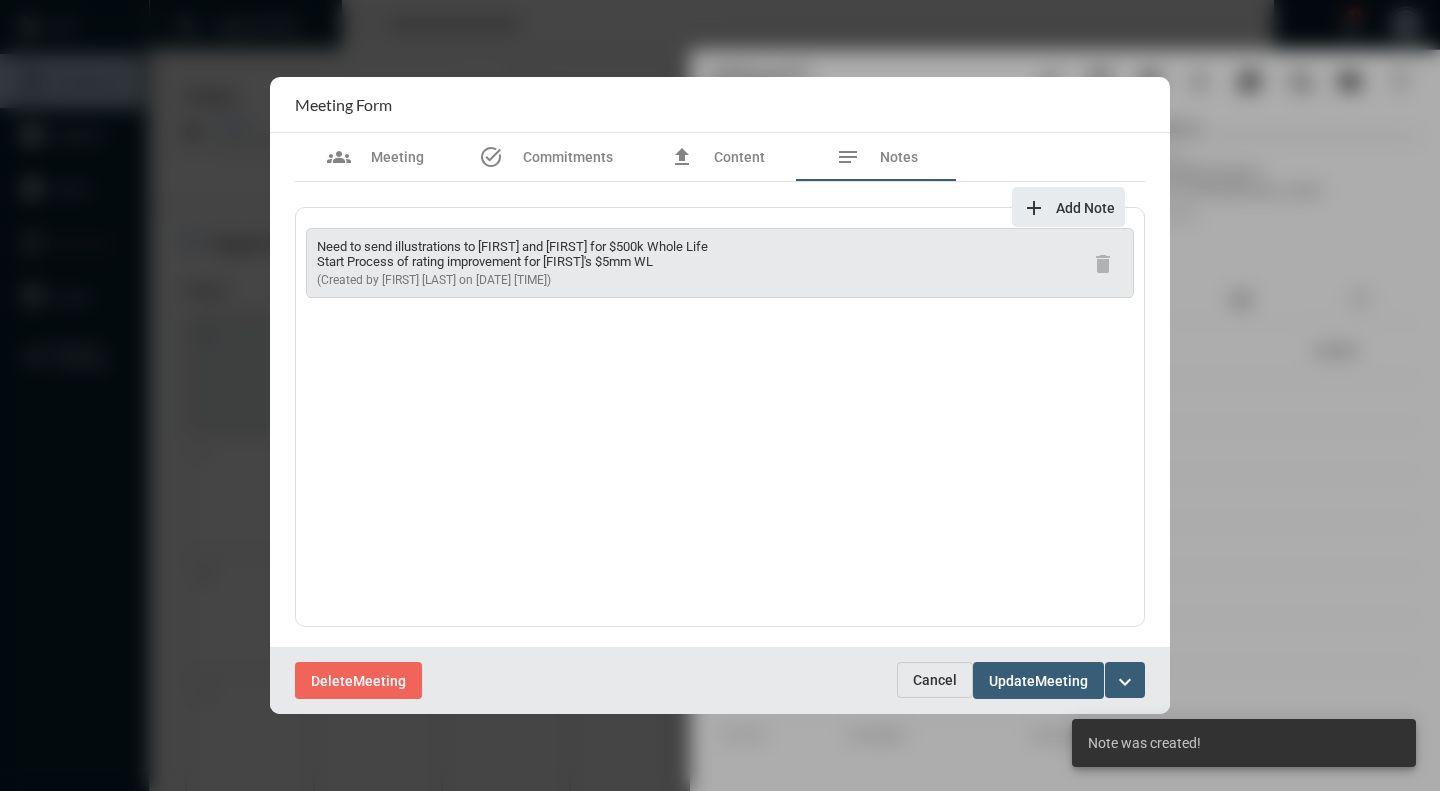 click on "Need to send illustrations to Bill and Shayna for $500k Whole Life
Start Process of rating improvement for Bill's $5mm WL" at bounding box center (512, 254) 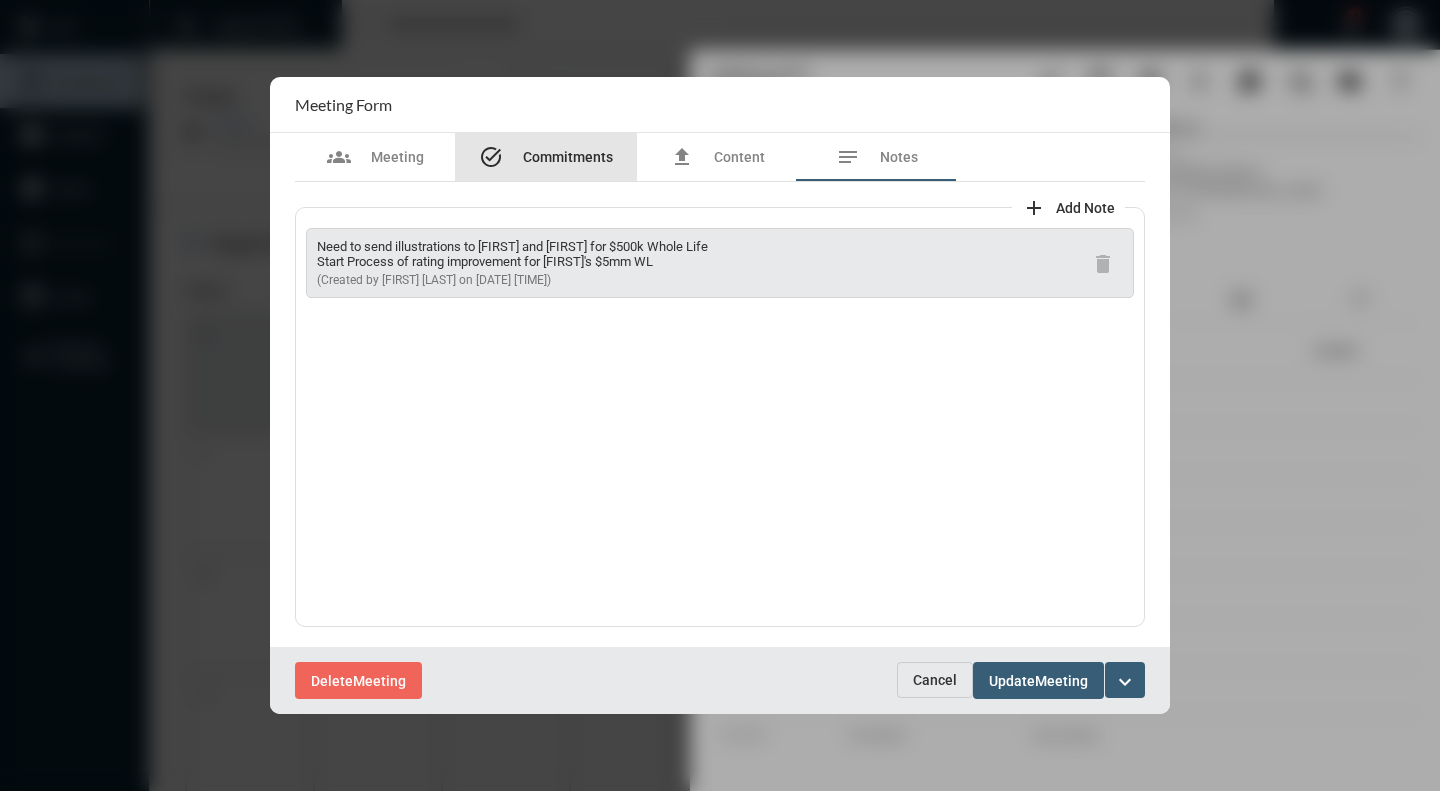 click on "Commitments" at bounding box center (568, 157) 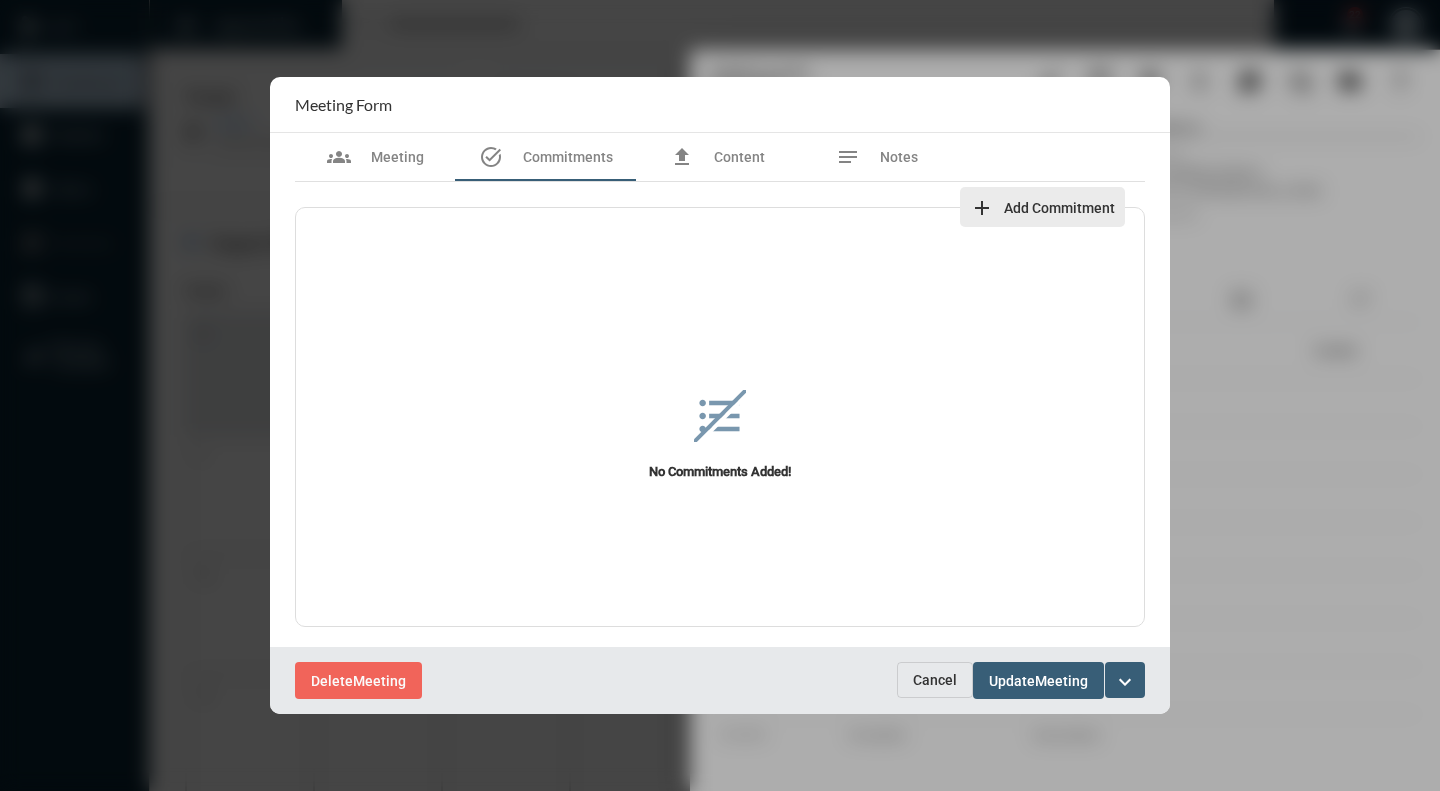 click on "Add Commitment" at bounding box center (1059, 208) 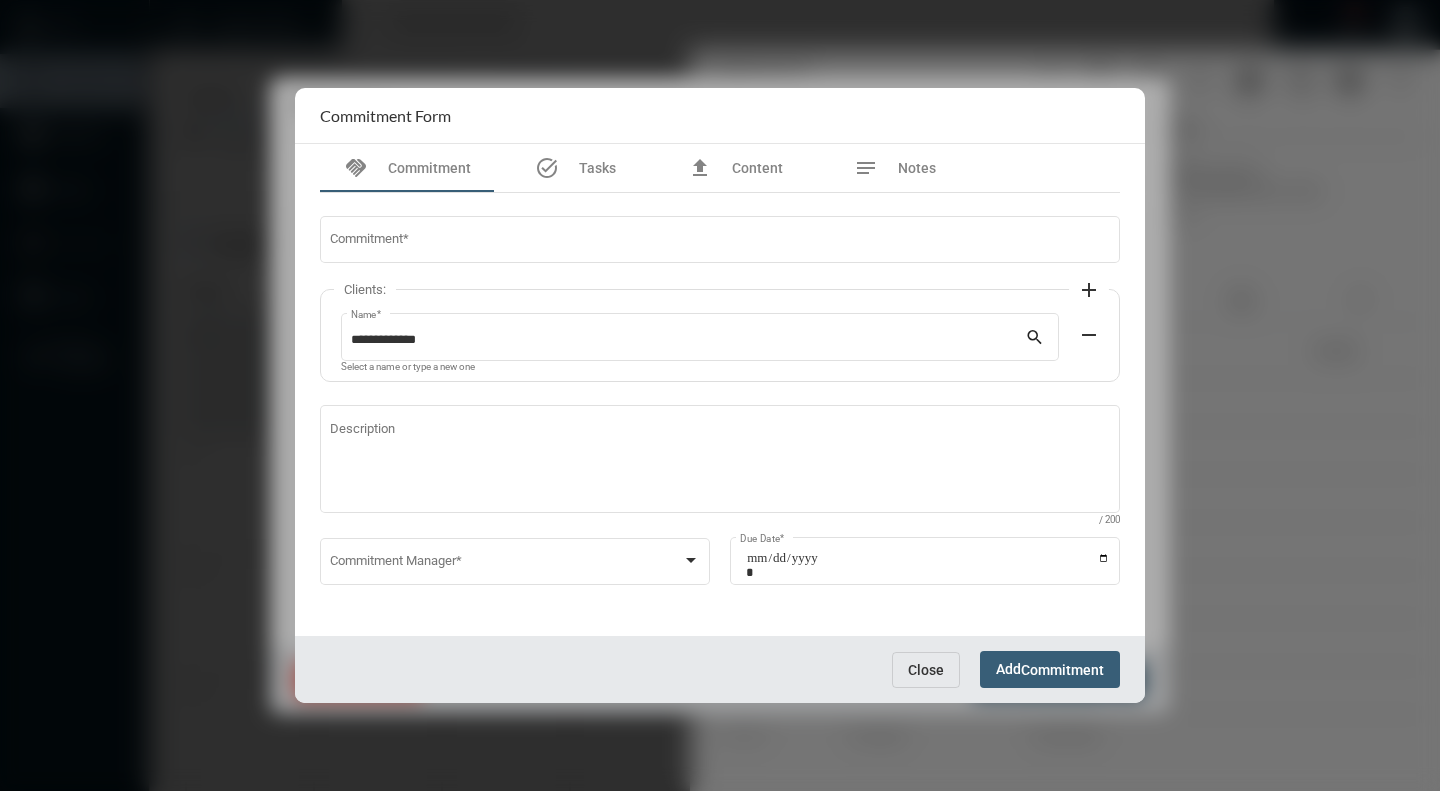 click on "add" 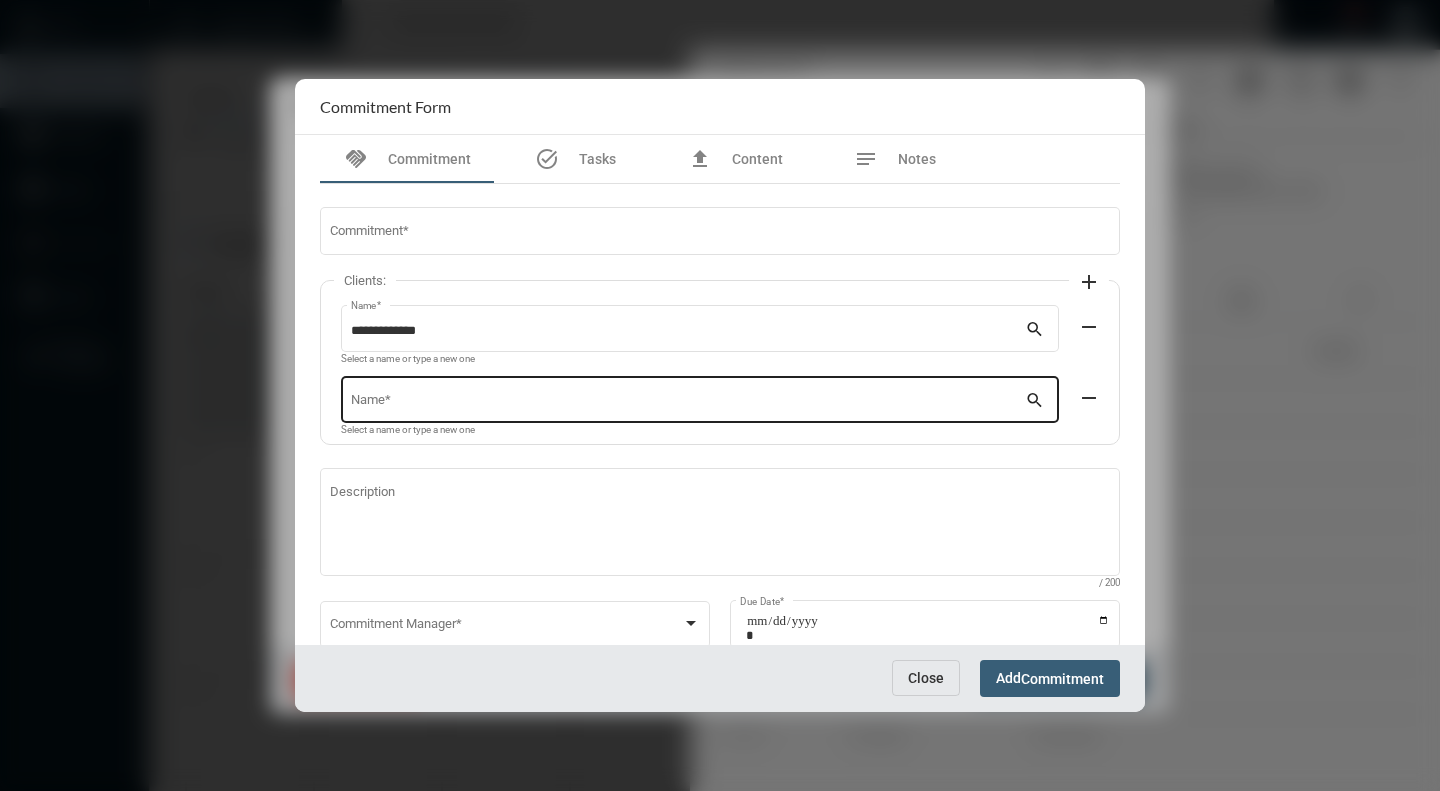 click on "Name  *" at bounding box center [688, 403] 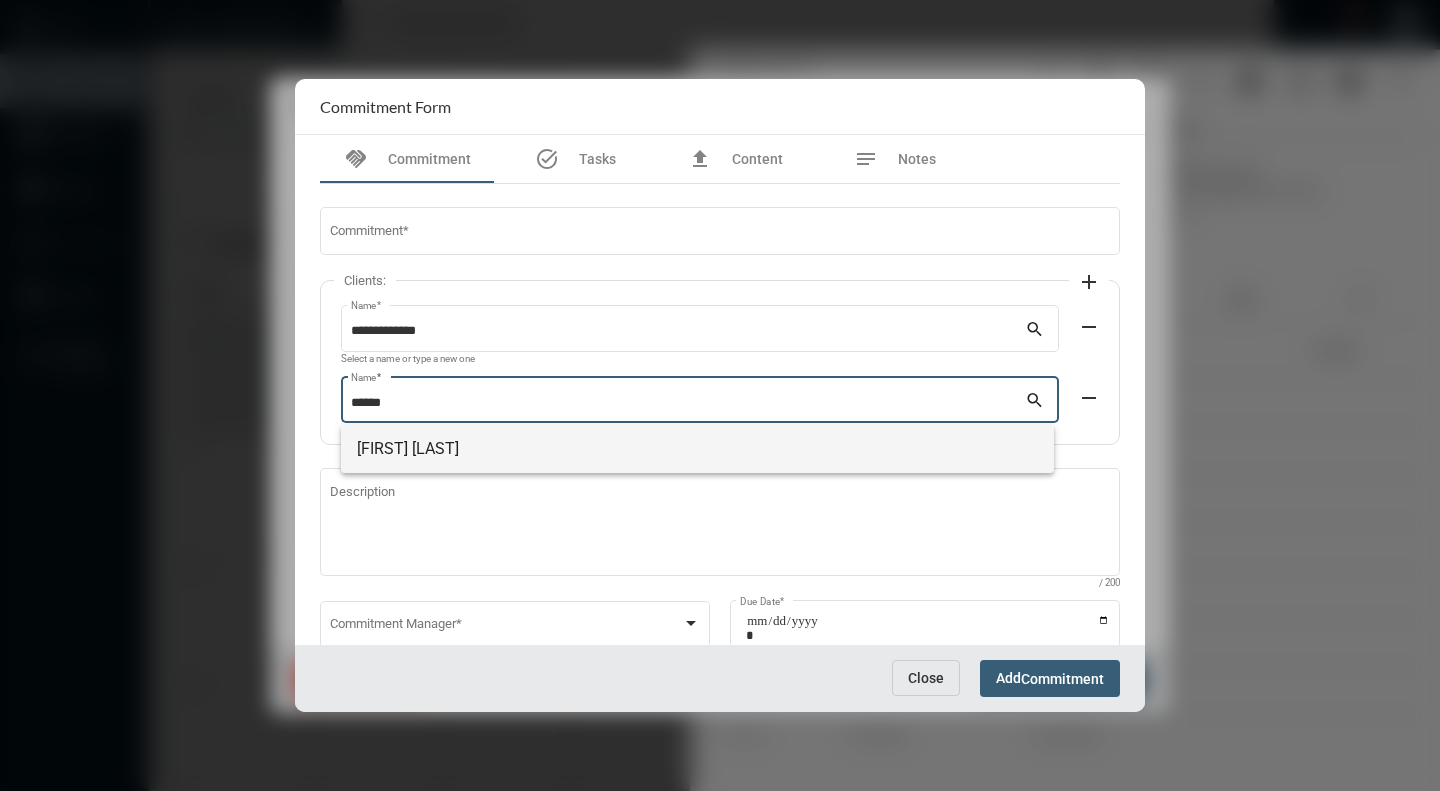 click on "Shayna Rosen" at bounding box center (697, 449) 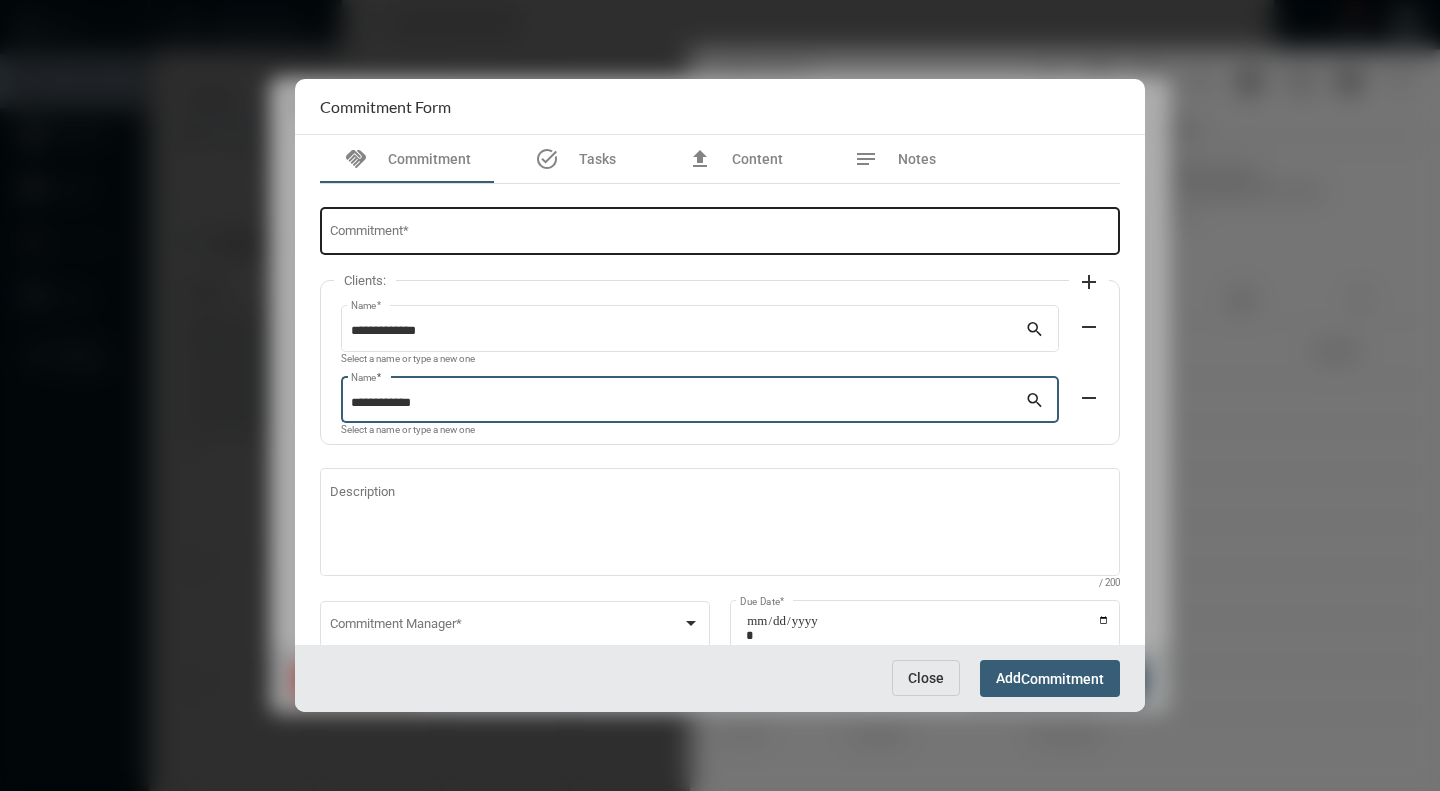 click on "Commitment *" at bounding box center (720, 229) 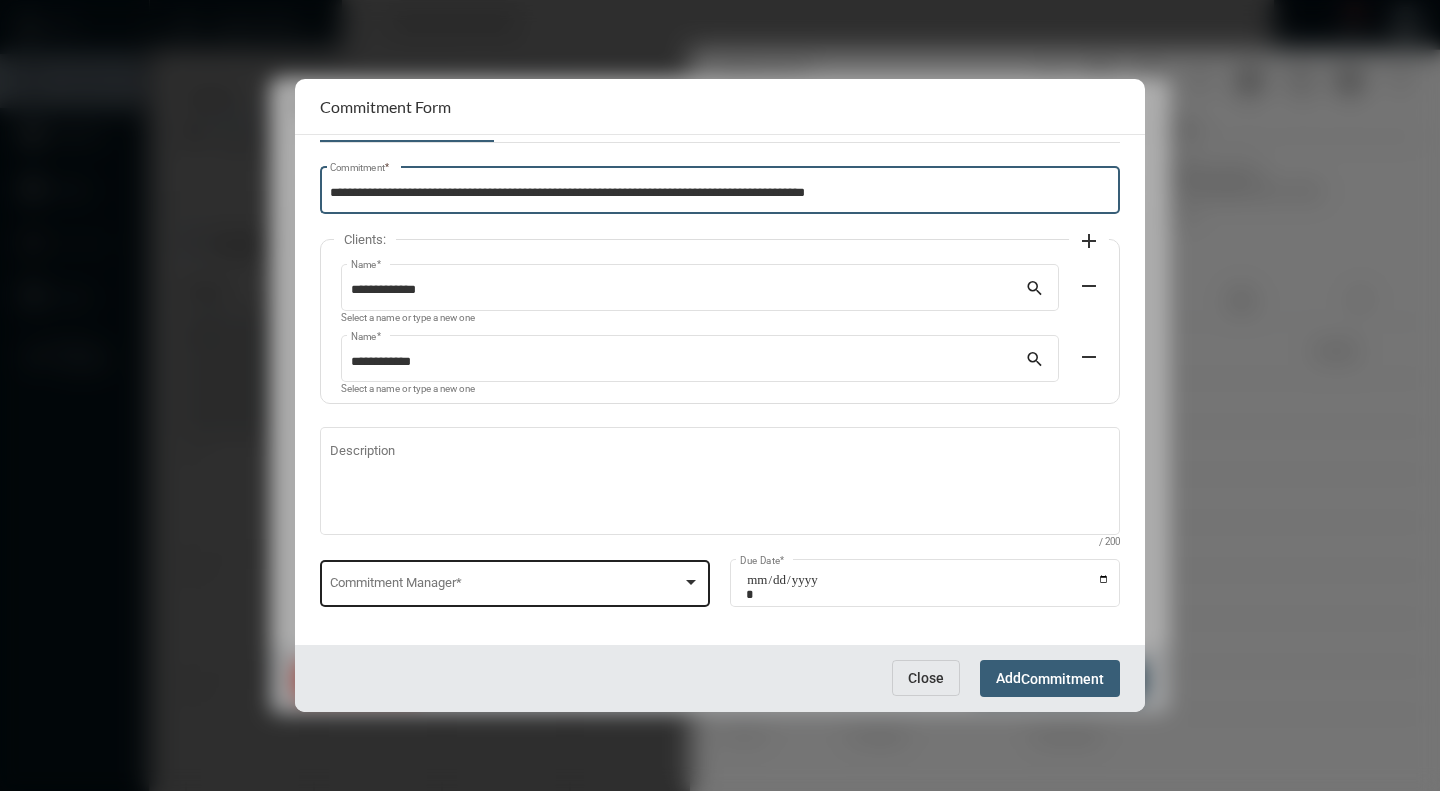 scroll, scrollTop: 59, scrollLeft: 0, axis: vertical 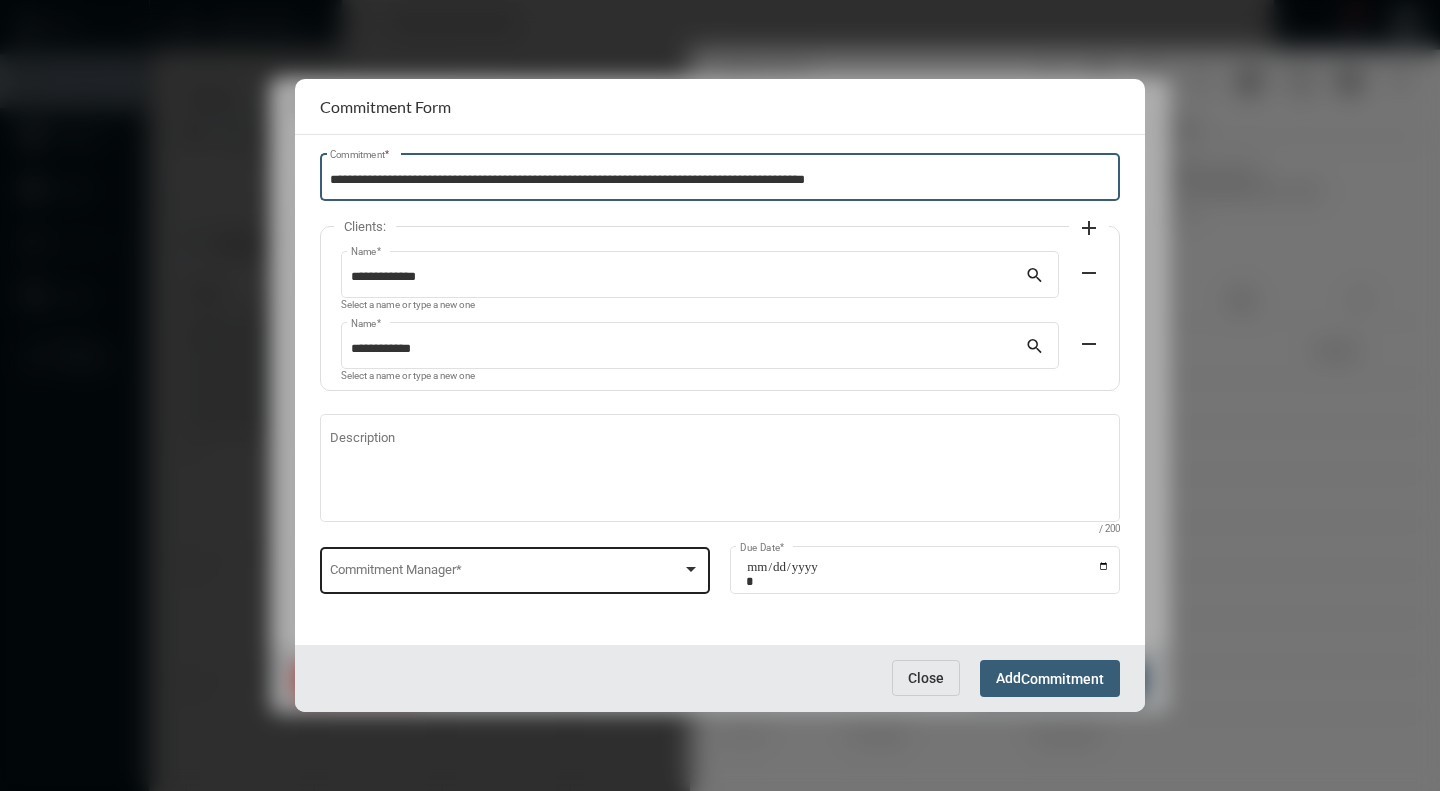 type on "**********" 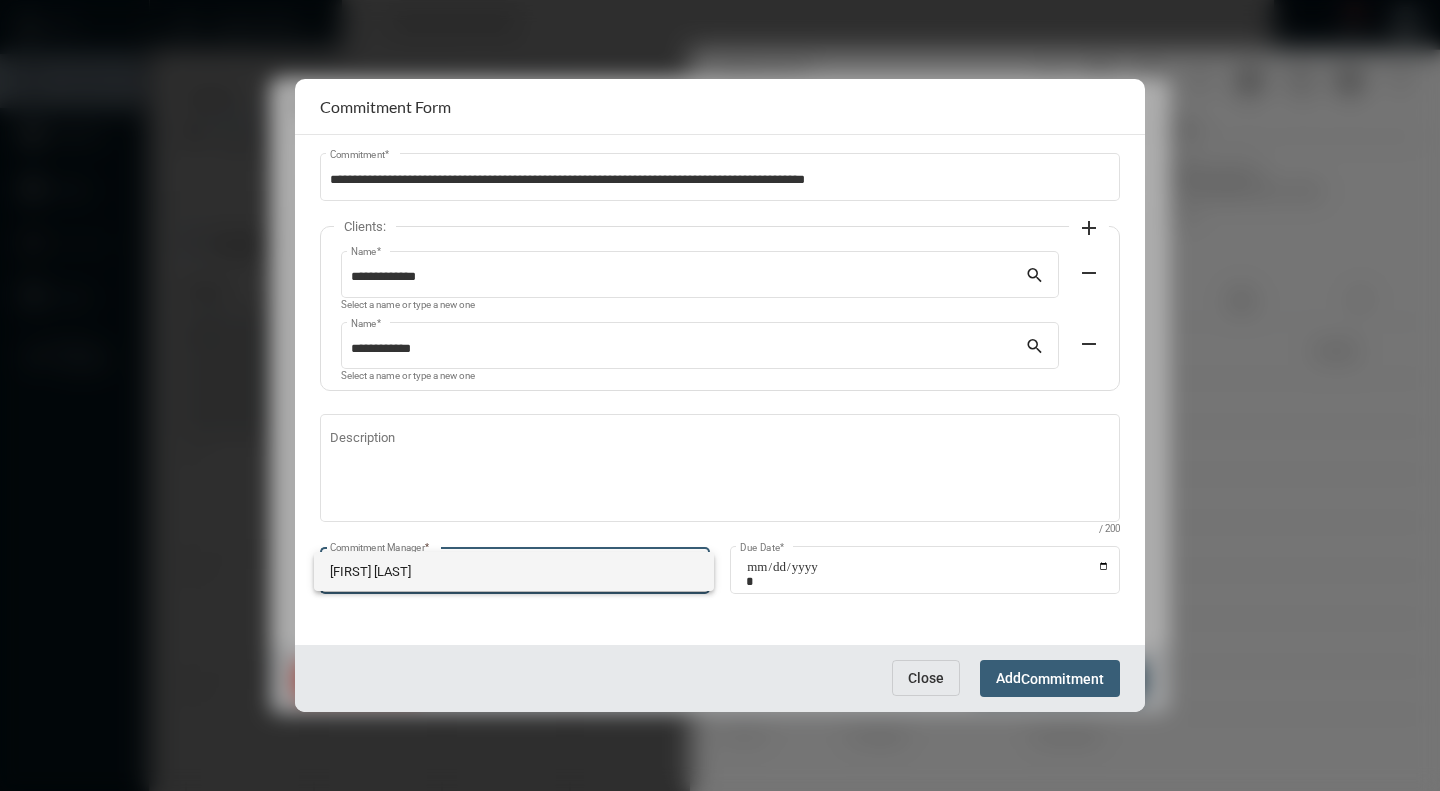 click on "[FIRST] [LAST]" at bounding box center [514, 571] 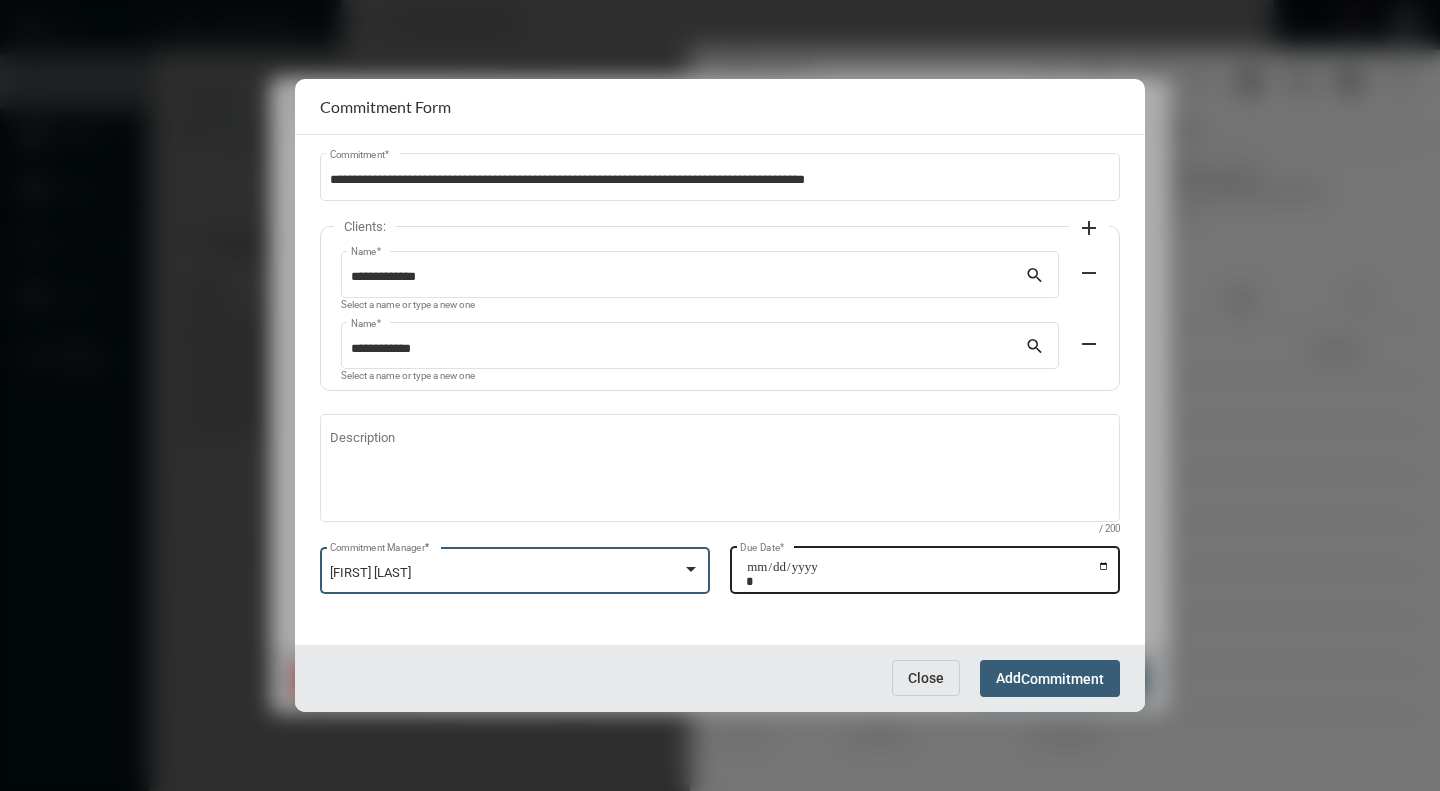 click on "Due Date  *" 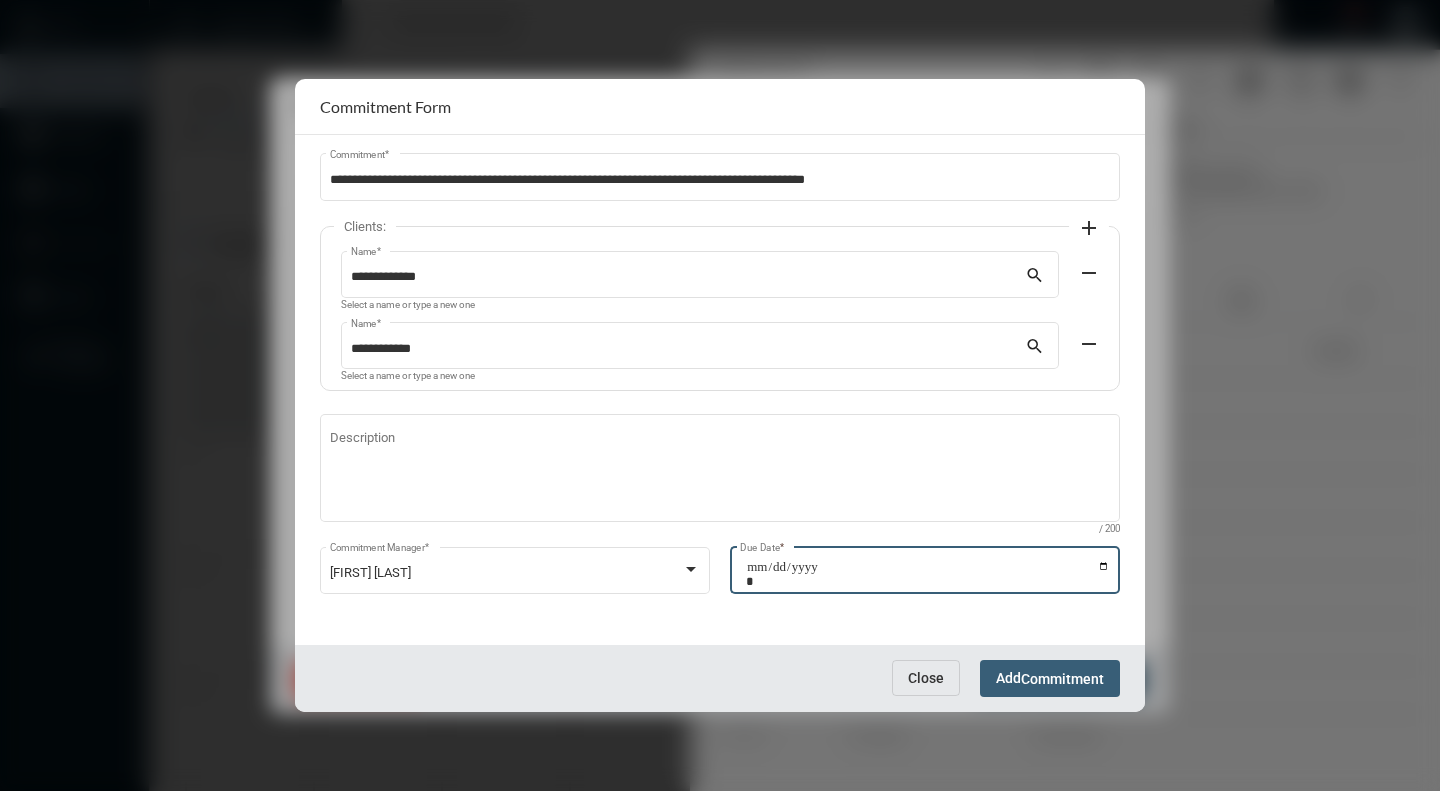 click on "Due Date  *" at bounding box center (928, 574) 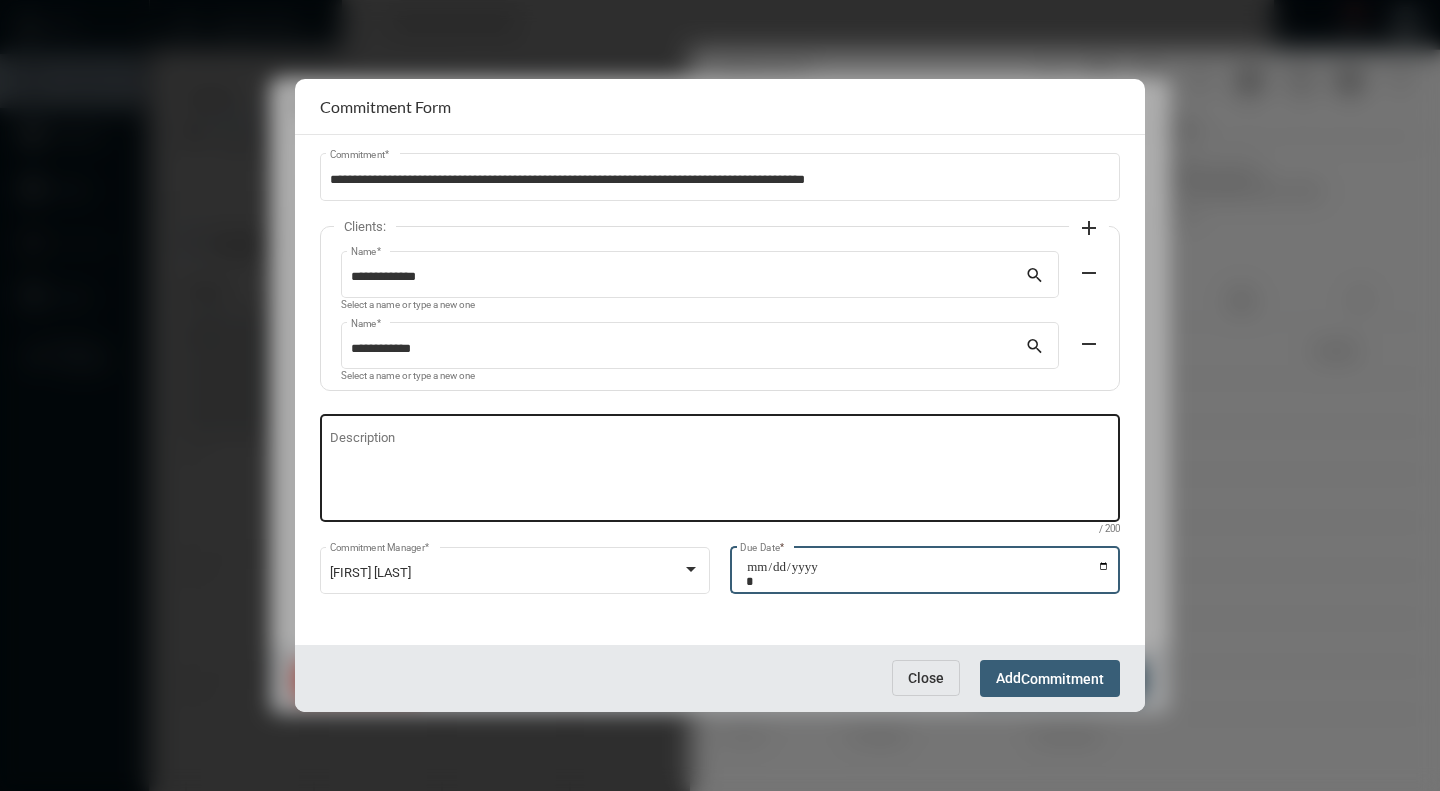 type on "**********" 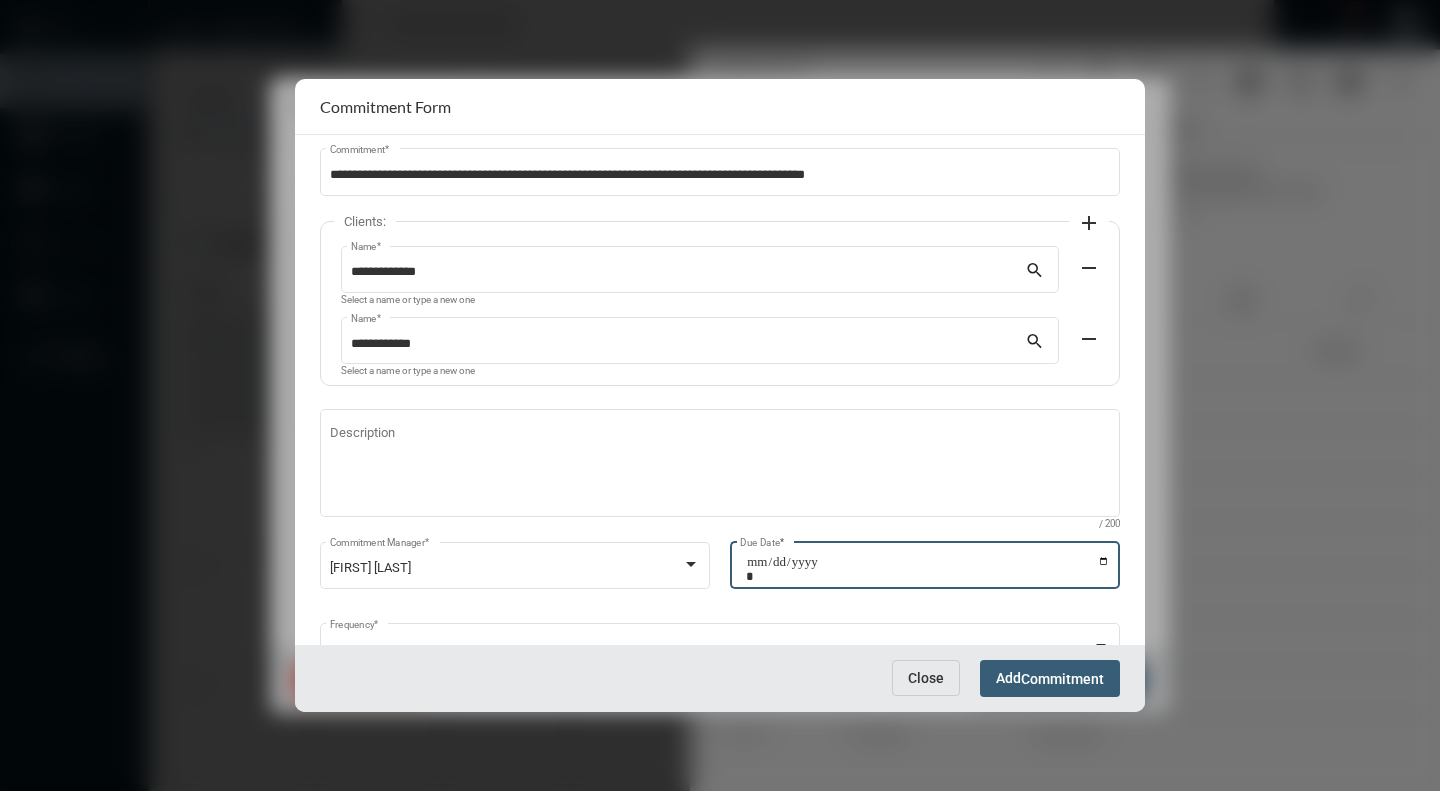 click on "Commitment" at bounding box center [1062, 679] 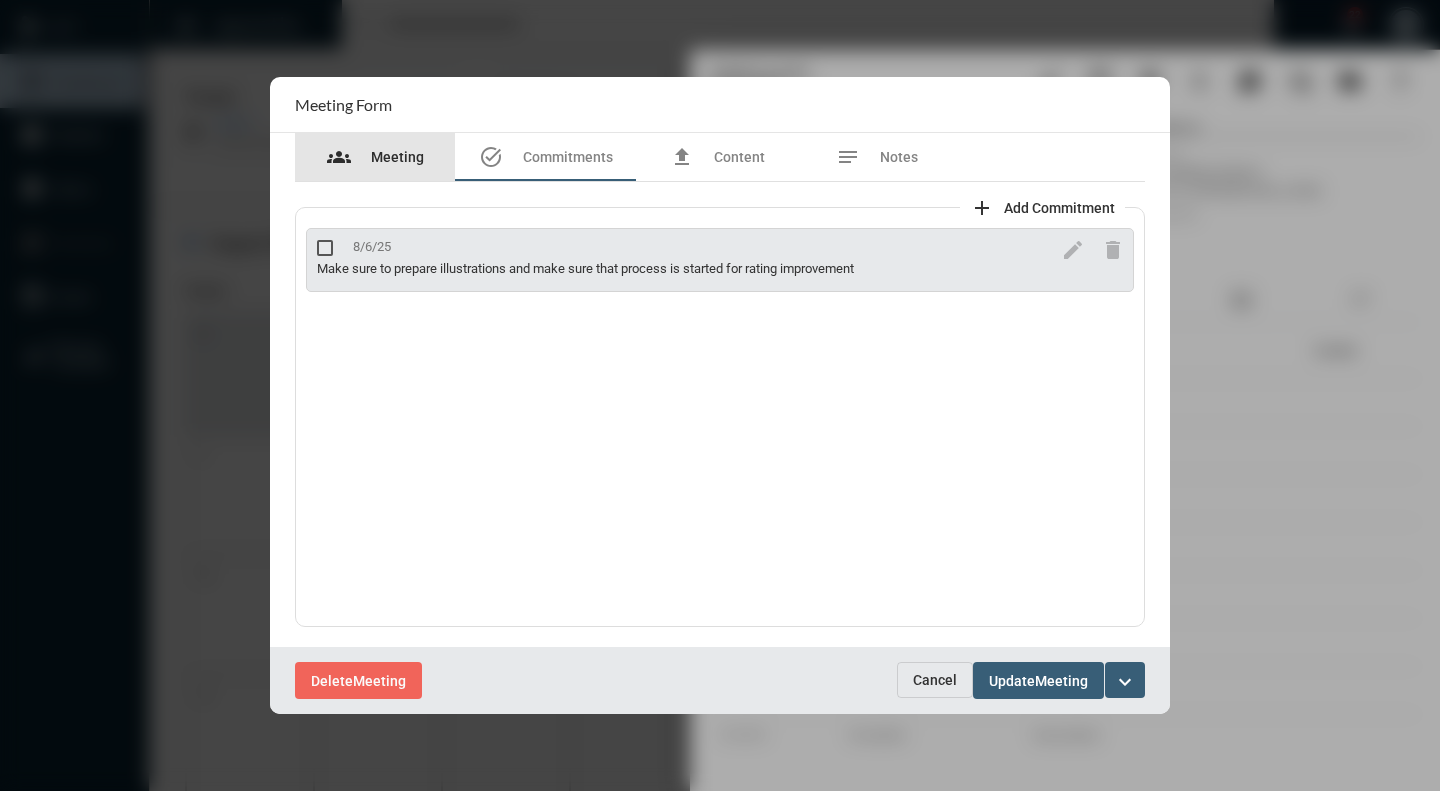 click on "Meeting" at bounding box center (397, 157) 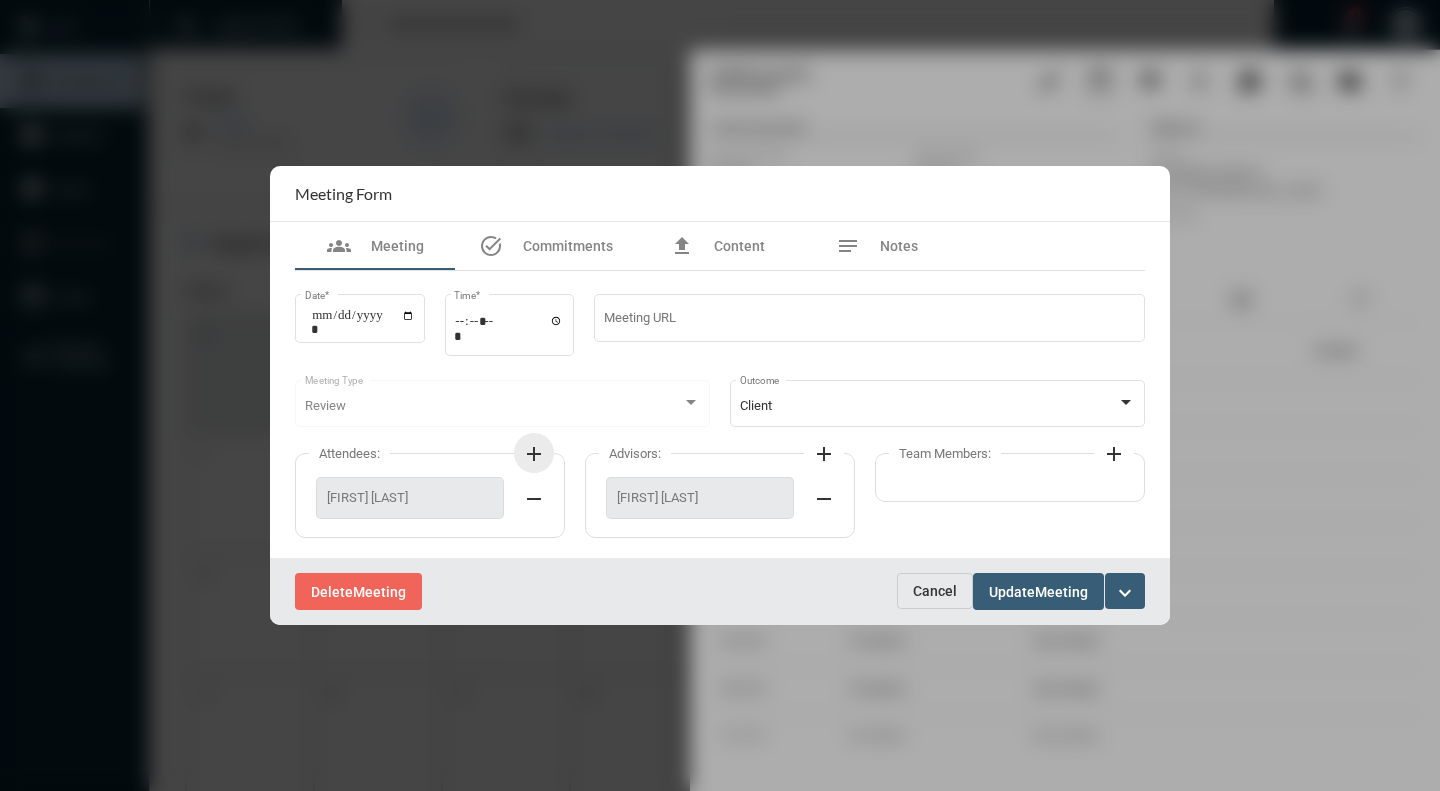 click on "add" at bounding box center (534, 454) 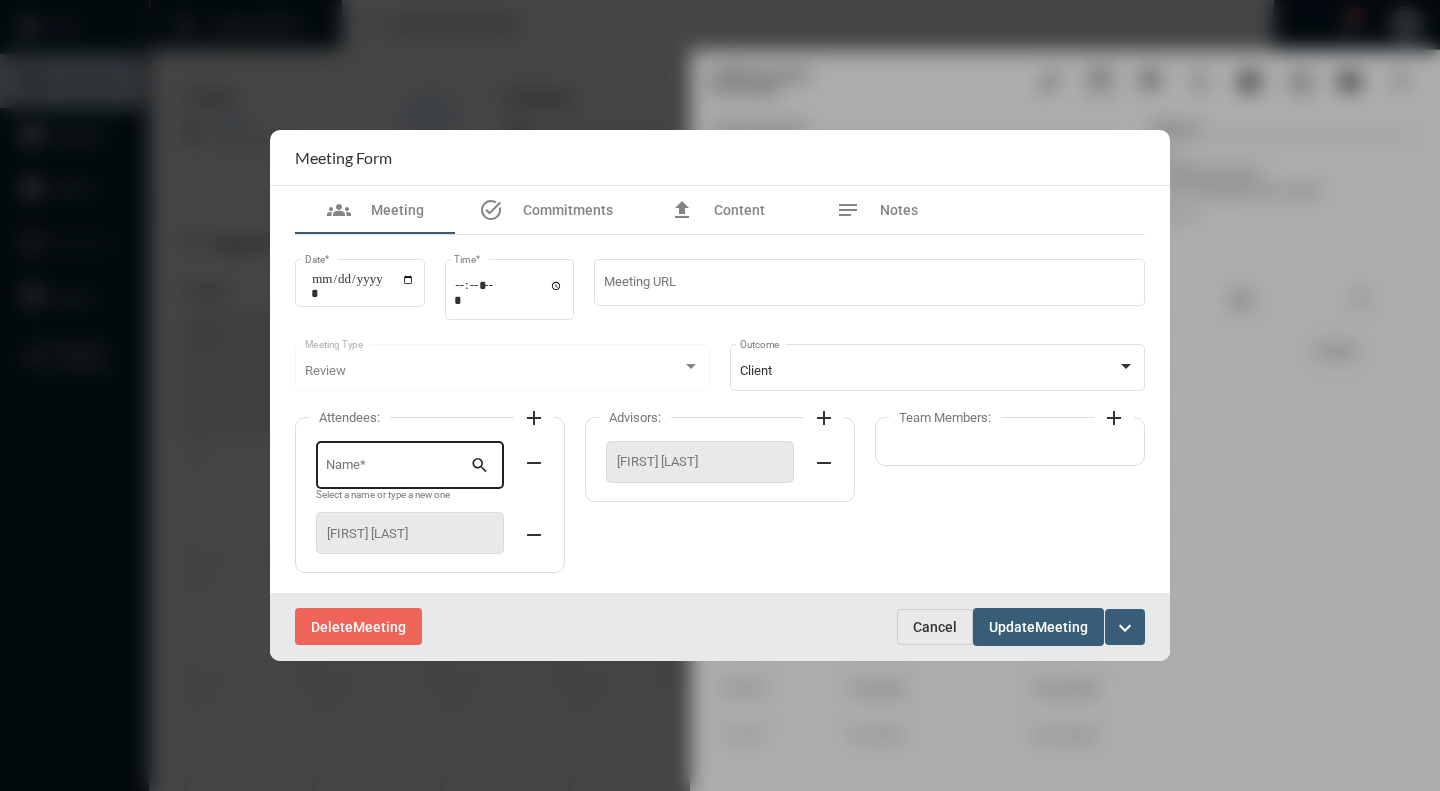 click on "Name  *" at bounding box center (398, 468) 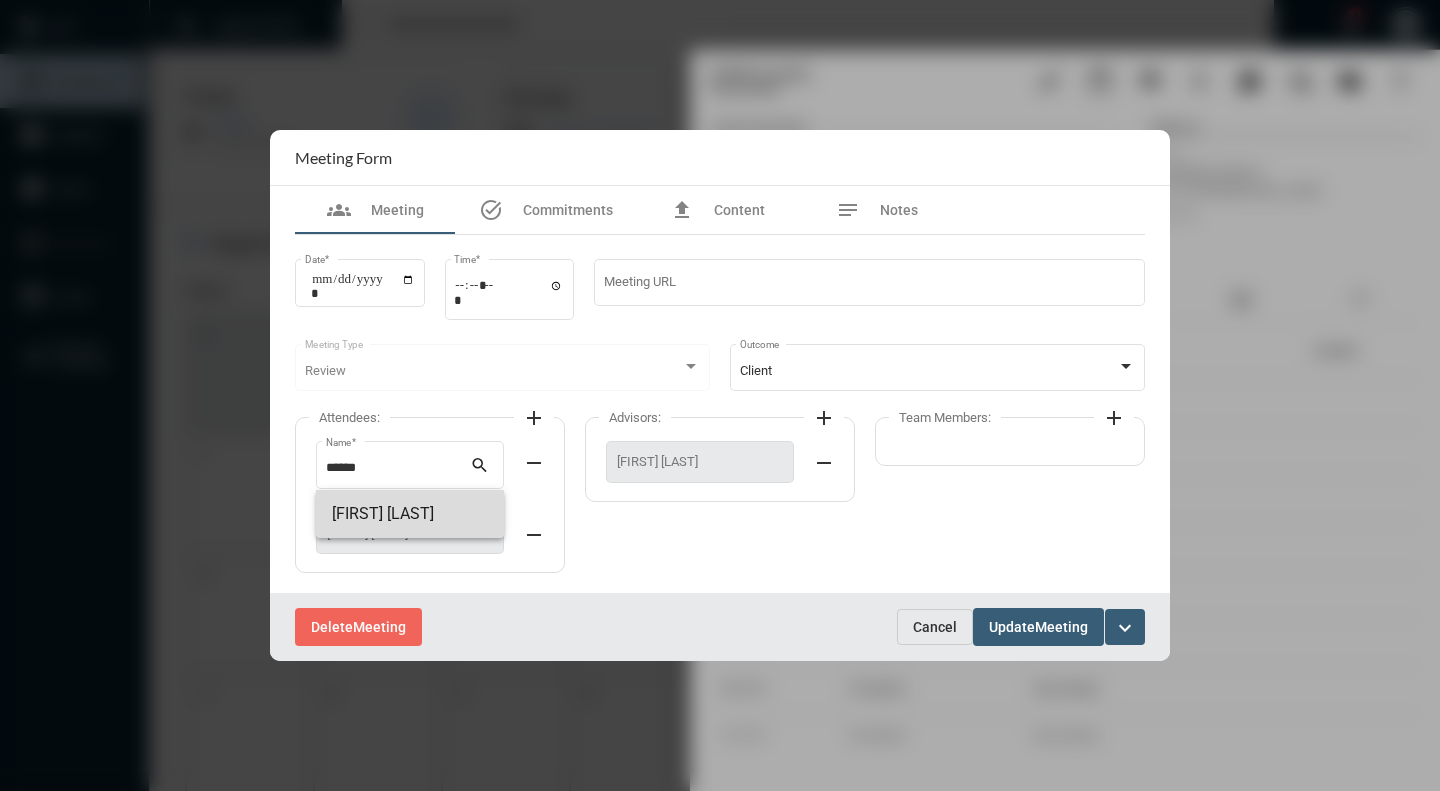 click on "Shayna Rosen" at bounding box center [410, 514] 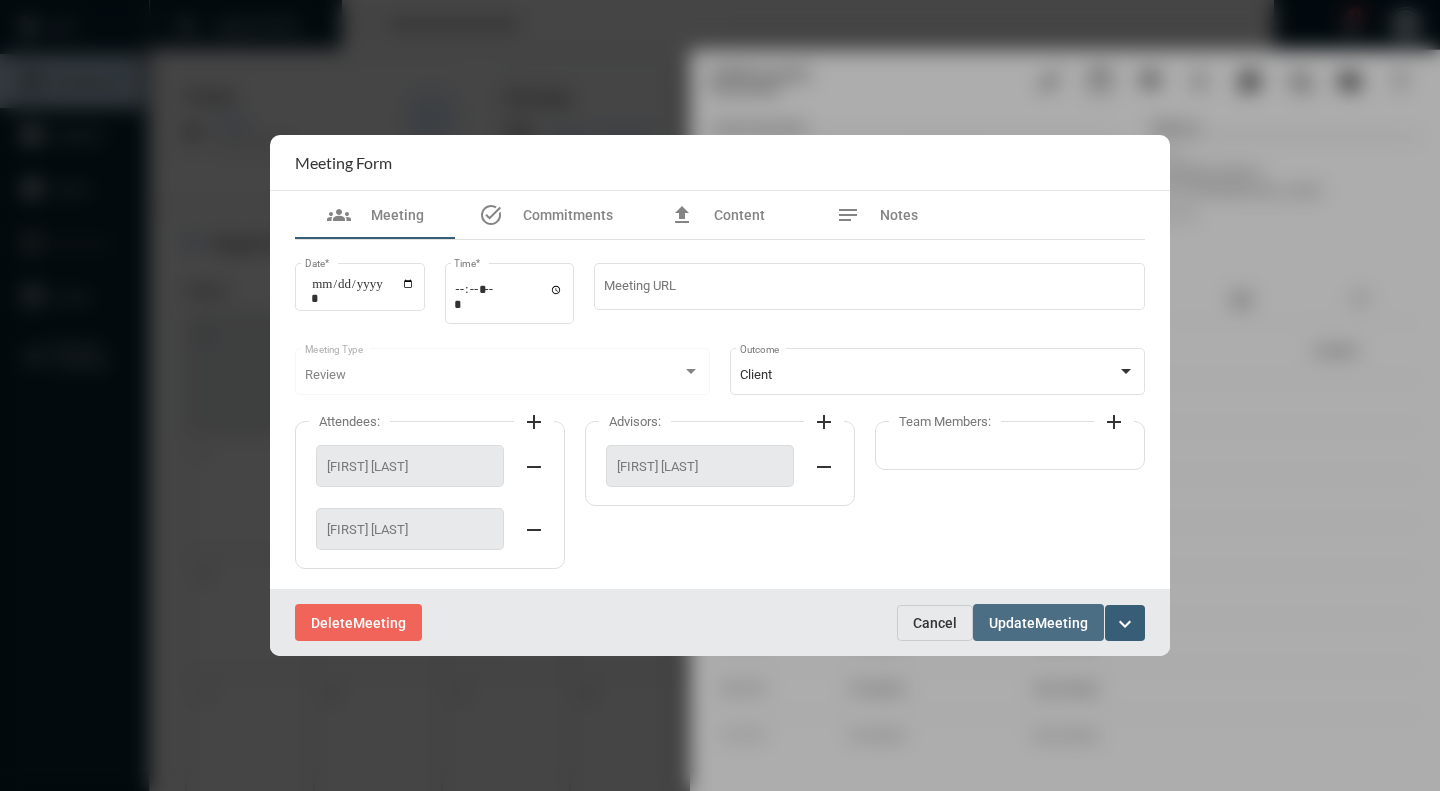 click on "Meeting" at bounding box center (1061, 623) 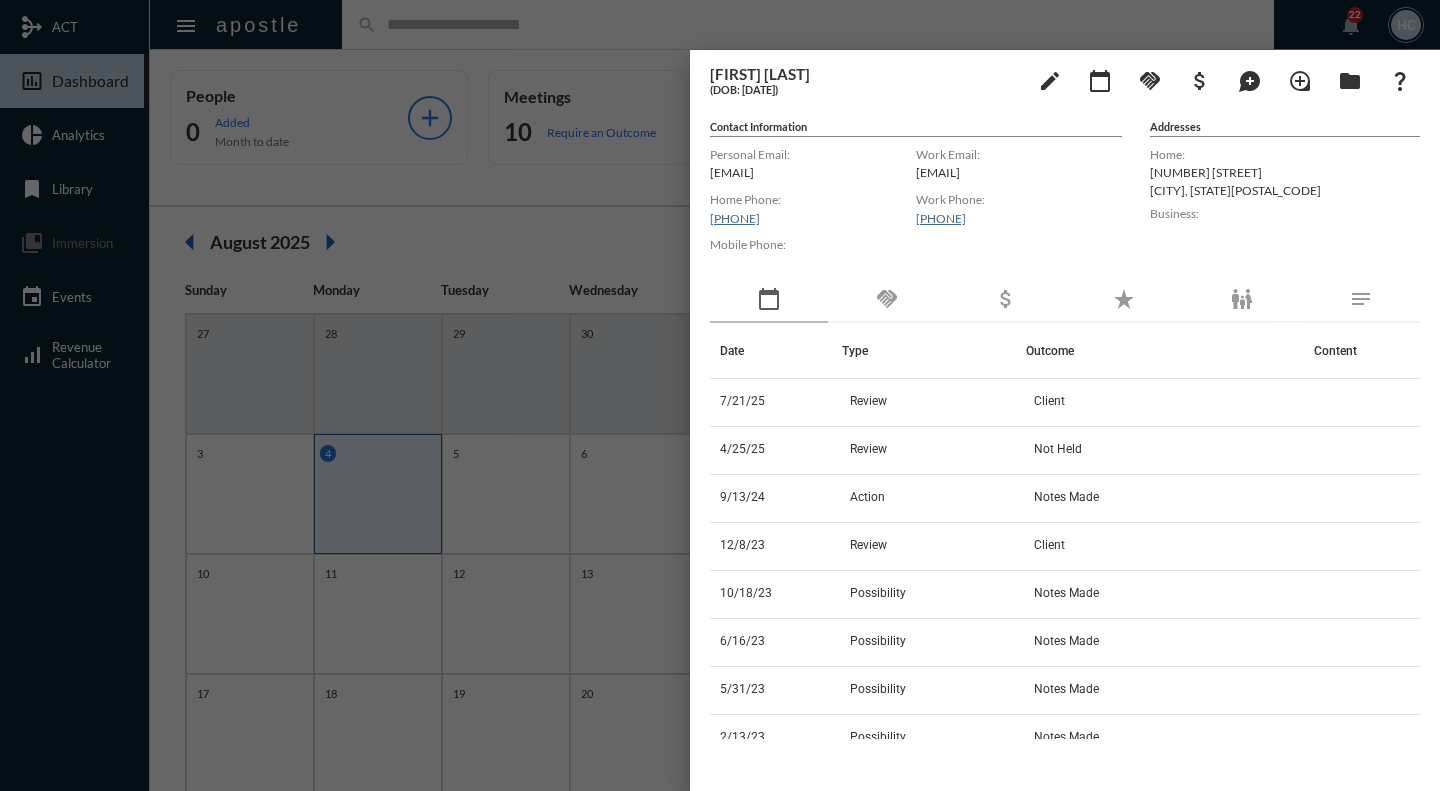 click at bounding box center (720, 395) 